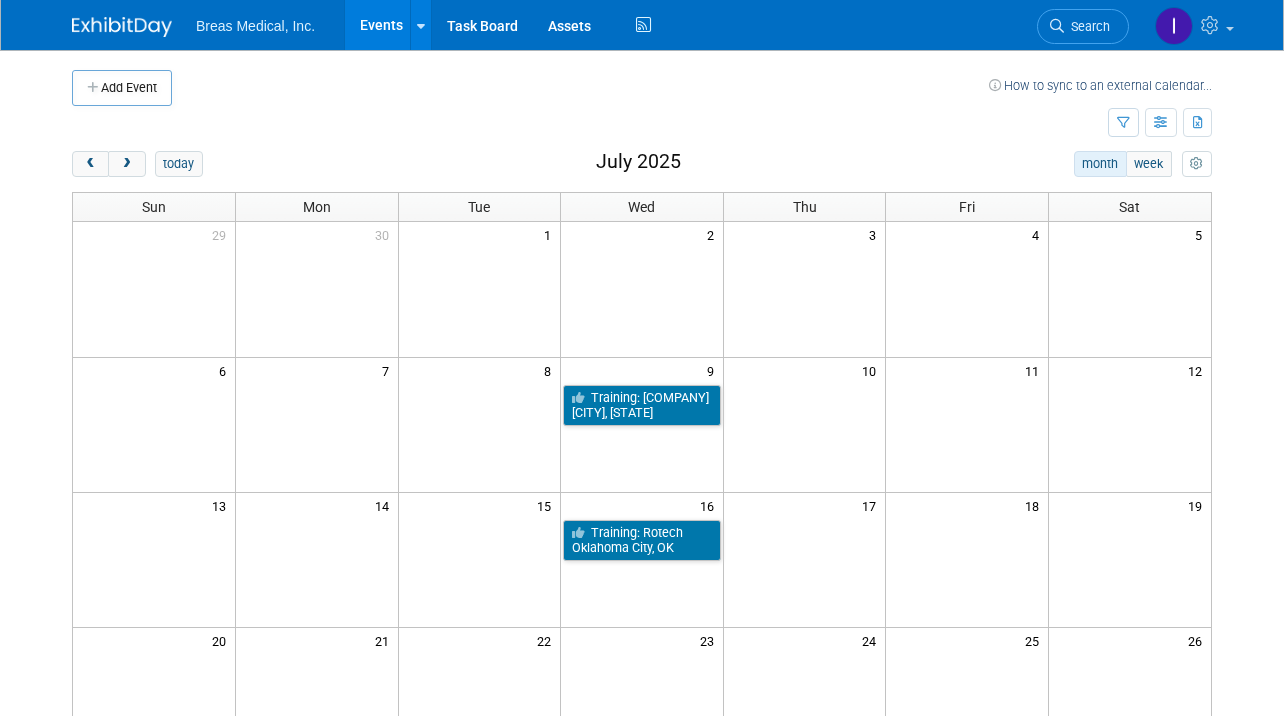 scroll, scrollTop: 500, scrollLeft: 0, axis: vertical 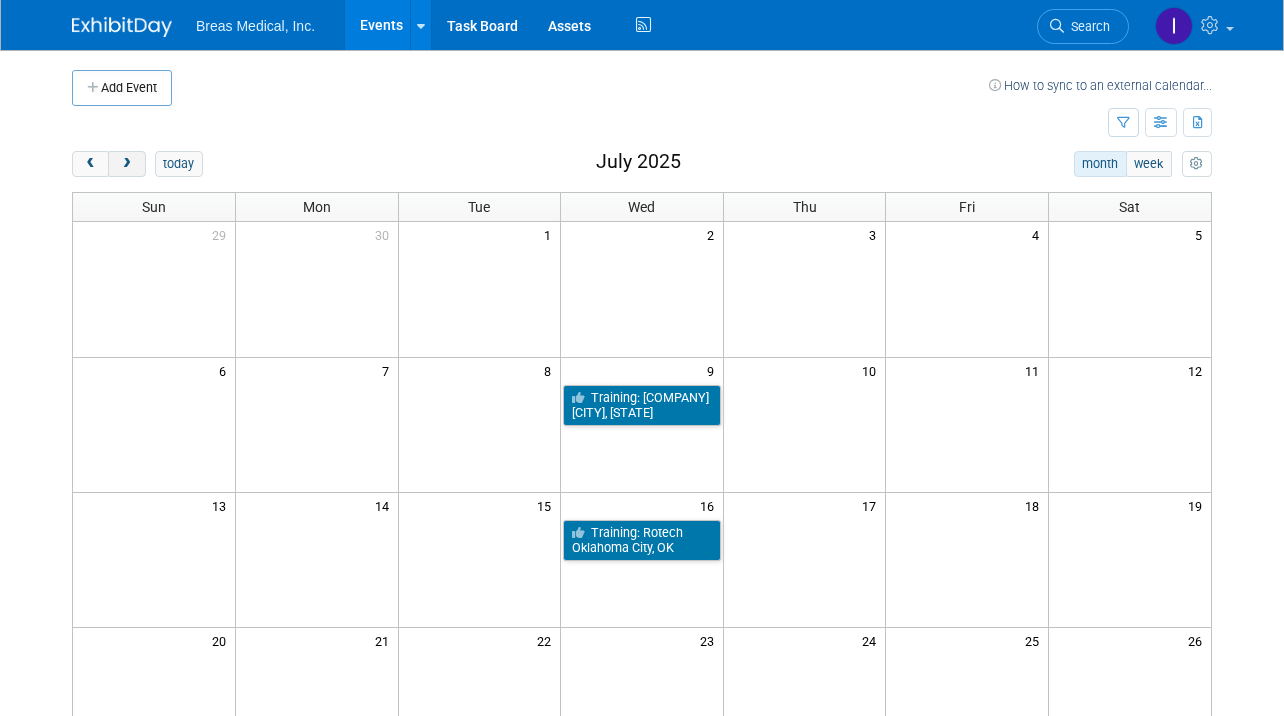 click at bounding box center (126, 164) 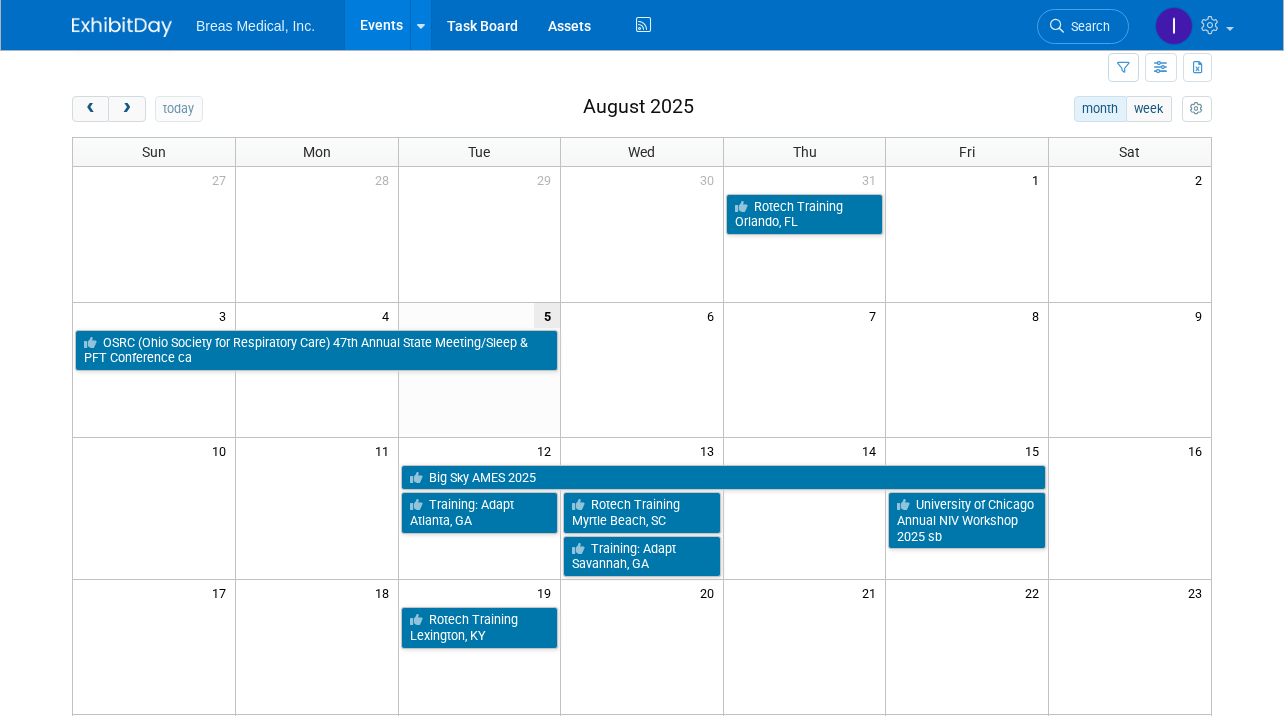 scroll, scrollTop: 100, scrollLeft: 0, axis: vertical 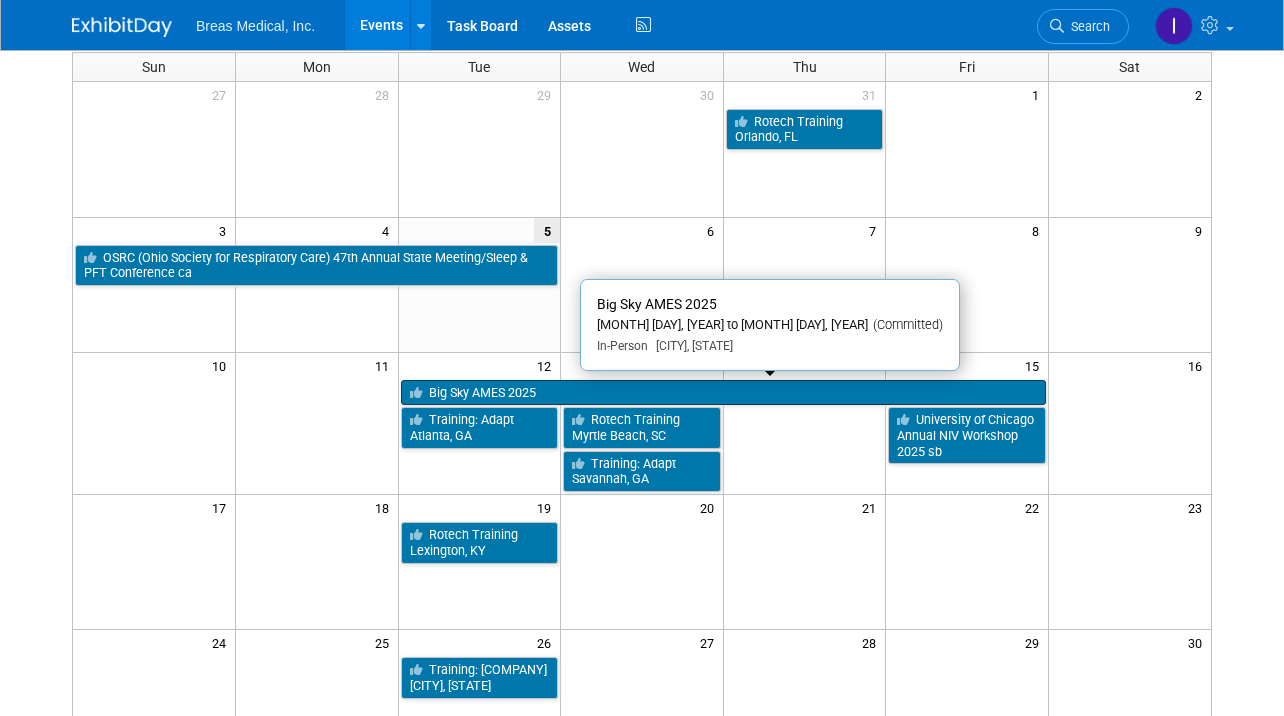 click on "Big Sky AMES 2025" at bounding box center [723, 393] 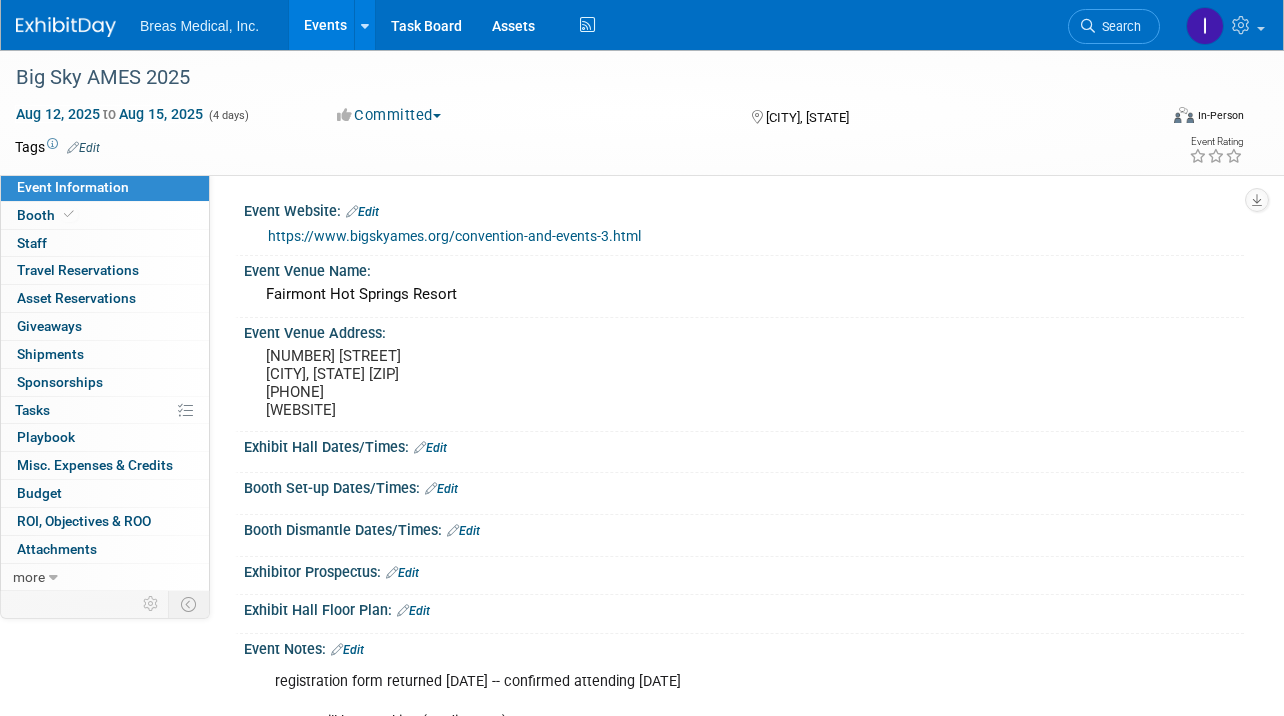 scroll, scrollTop: 0, scrollLeft: 0, axis: both 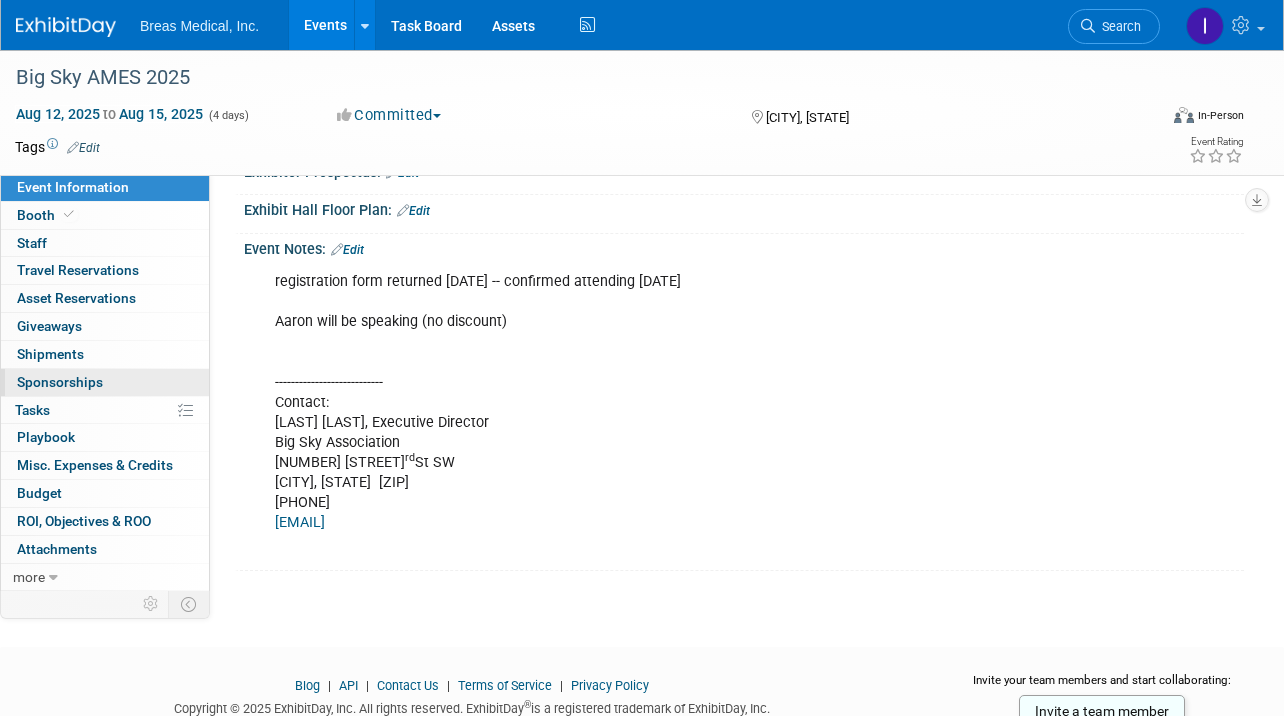 click on "Sponsorships 0" at bounding box center [60, 382] 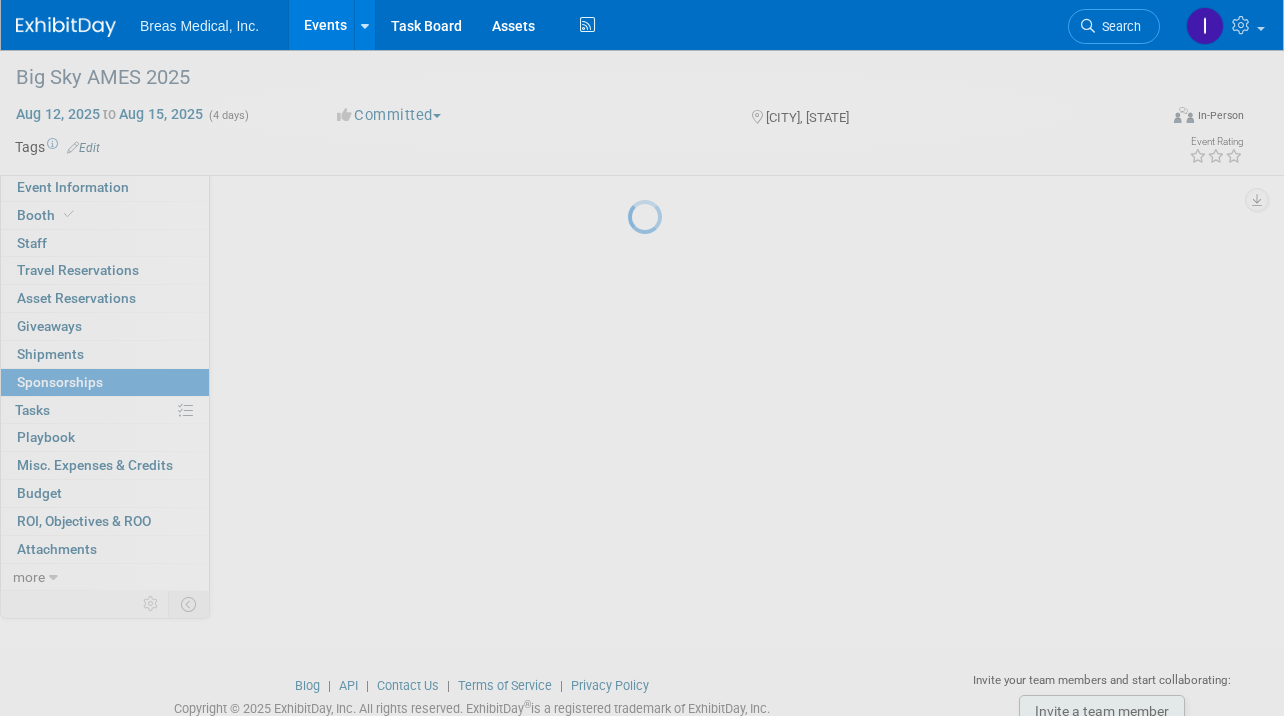 scroll, scrollTop: 0, scrollLeft: 0, axis: both 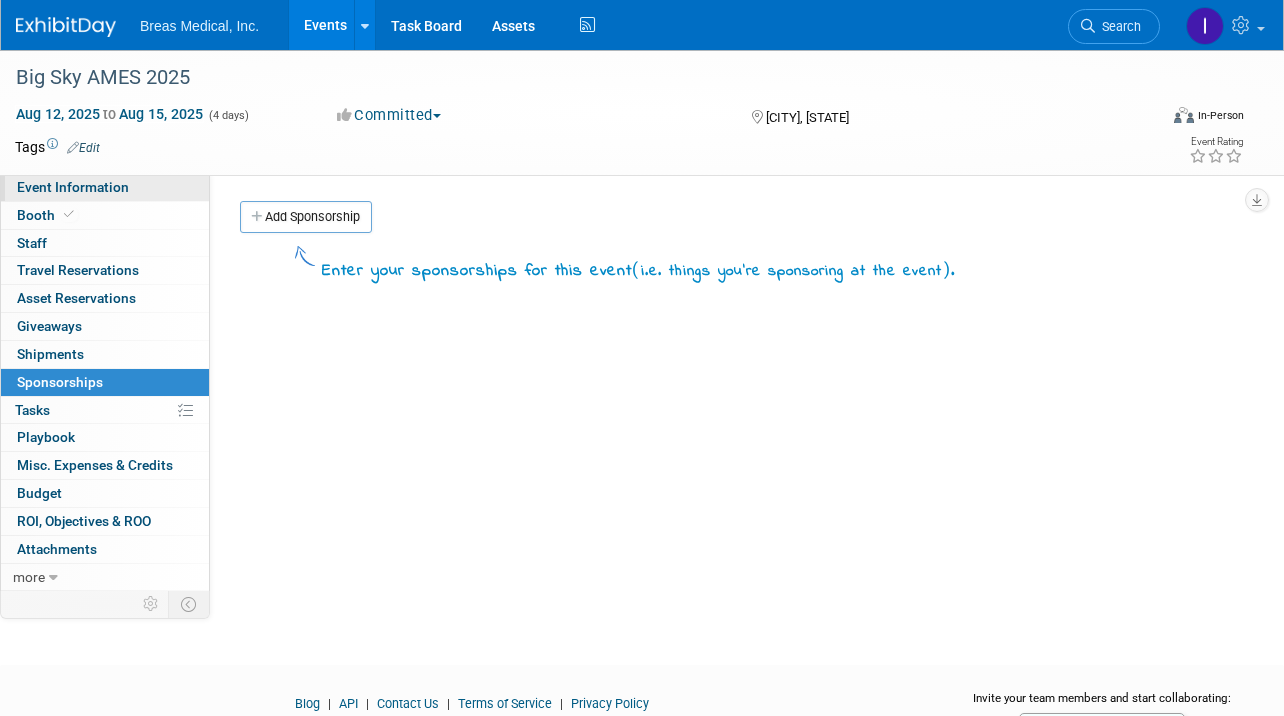 click on "Event Information" at bounding box center [73, 187] 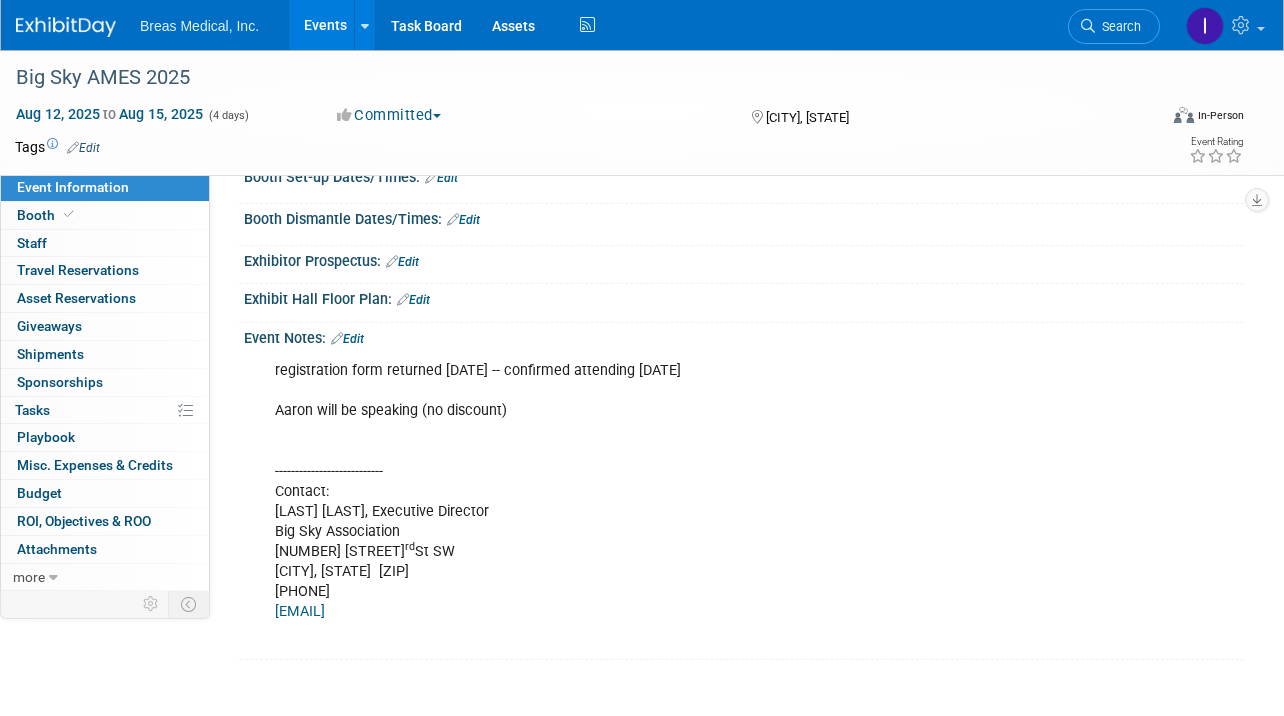 scroll, scrollTop: 266, scrollLeft: 0, axis: vertical 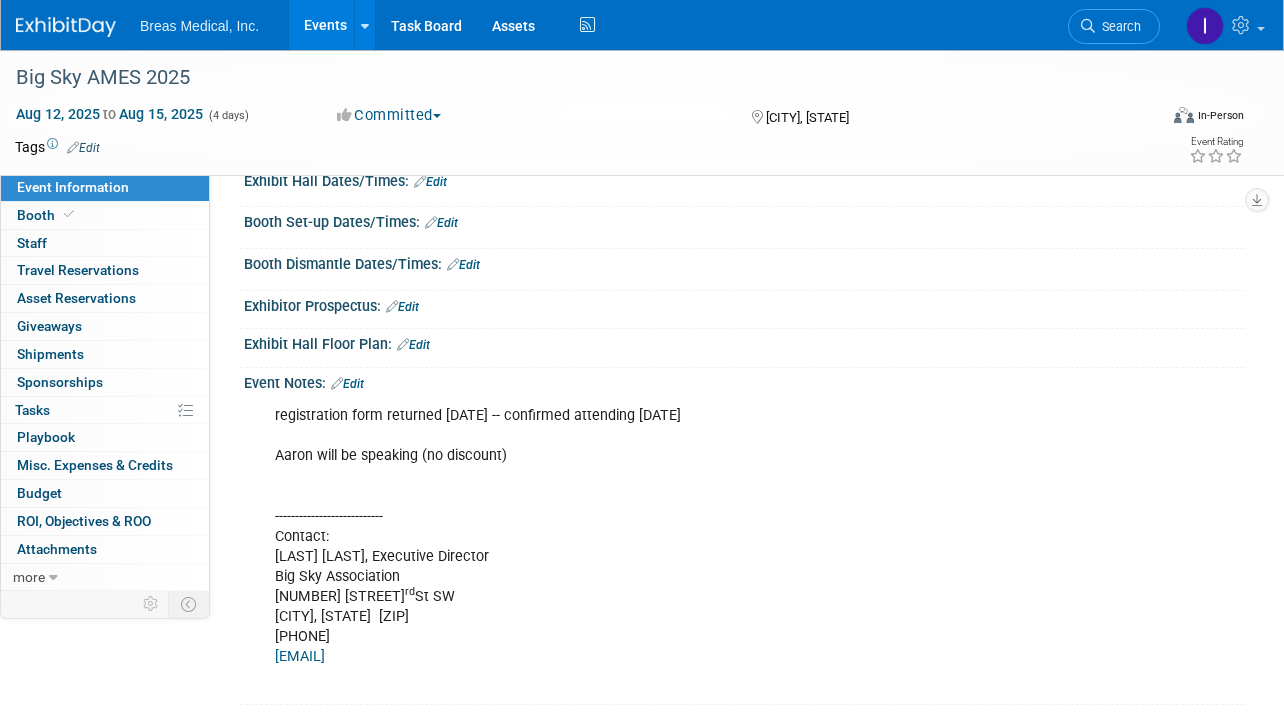 click on "registration form returned 4-30-2025 -- confirmed attending 5-7-2025 Aaron will be speaking (no discount) --------------------------- Contact: Barb Stockert, Executive Director Big Sky Association 425 3 rd  St SW Jamestown, ND  58401 701-320-8656 bigskyames@daktel.com" at bounding box center (654, 546) 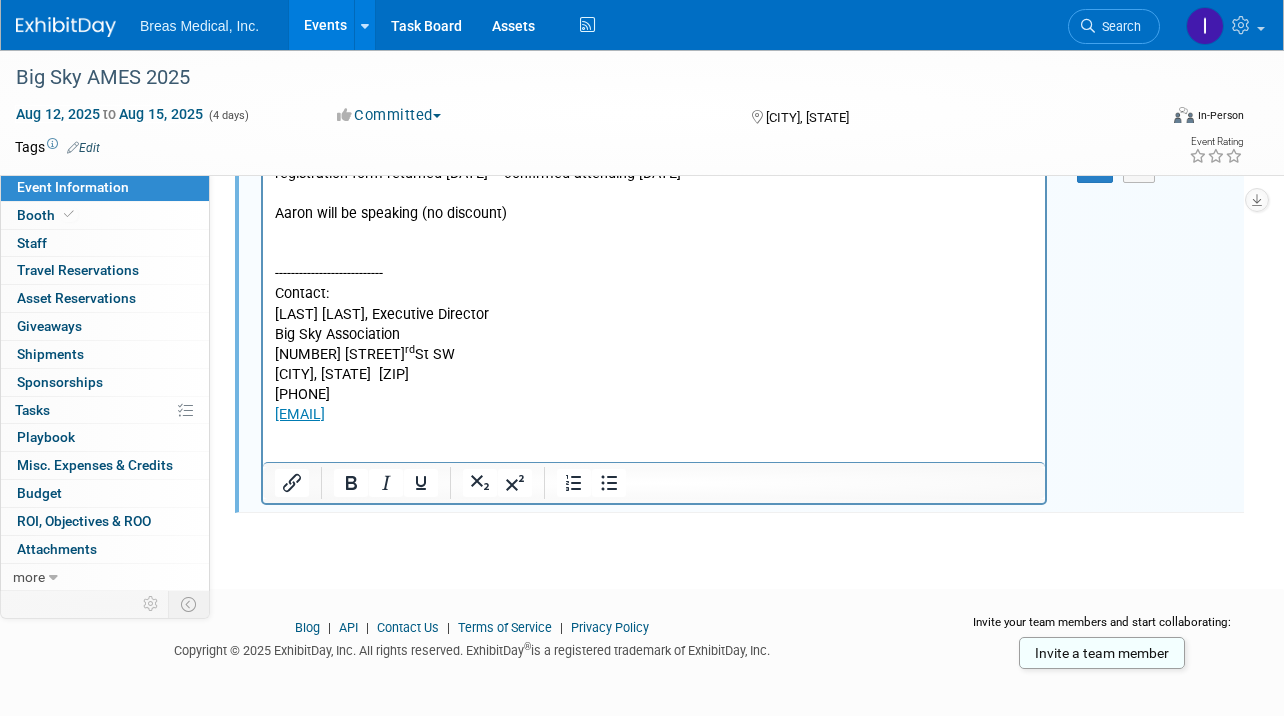 scroll, scrollTop: 516, scrollLeft: 0, axis: vertical 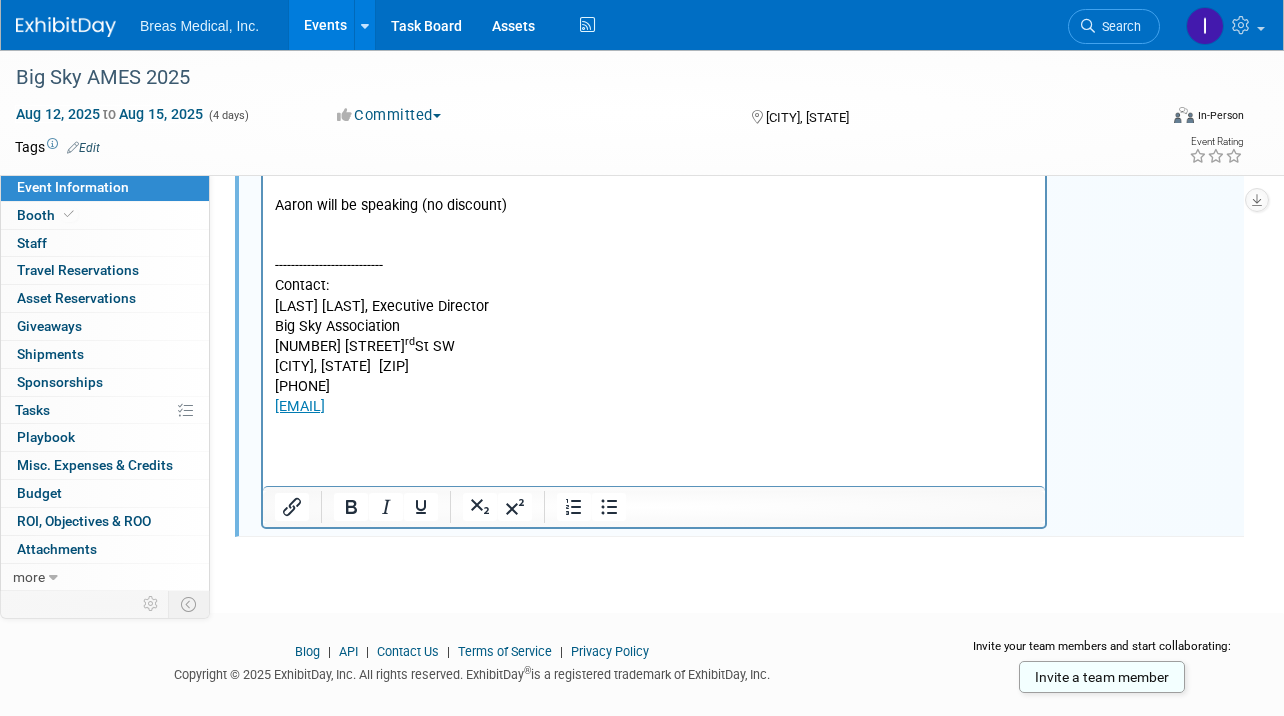 click on "registration form returned 4-30-2025 -- confirmed attending 5-7-2025 Aaron will be speaking (no discount) --------------------------- Contact: Barb Stockert, Executive Director Big Sky Association 425 3 rd  St SW Jamestown, ND  58401 701-320-8656 bigskyames@daktel.com" at bounding box center [654, 296] 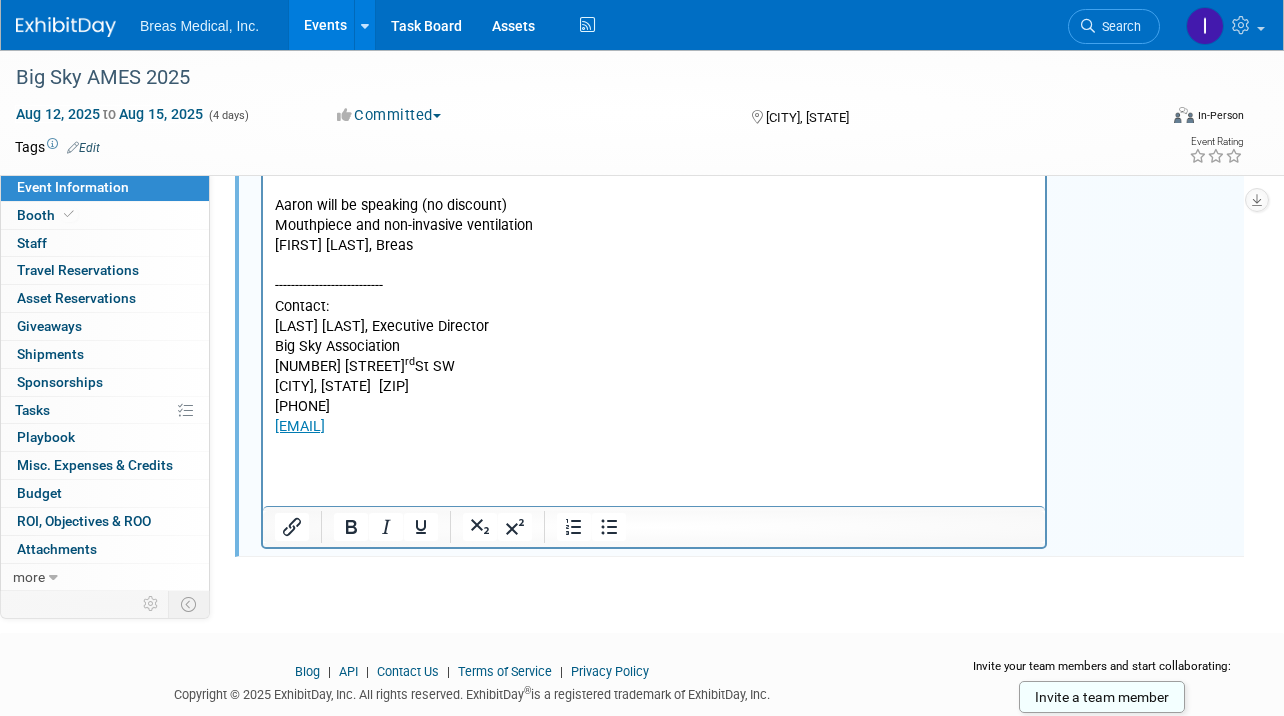 click on "registration form returned 4-30-2025 -- confirmed attending 5-7-2025 Aaron will be speaking (no discount) Mouthpiece and non-invasive ventilation Aaron Schmitt, Breas --------------------------- Contact: Barb Stockert, Executive Director Big Sky Association 425 3 rd  St SW Jamestown, ND  58401 701-320-8656 bigskyames@daktel.com" at bounding box center (654, 306) 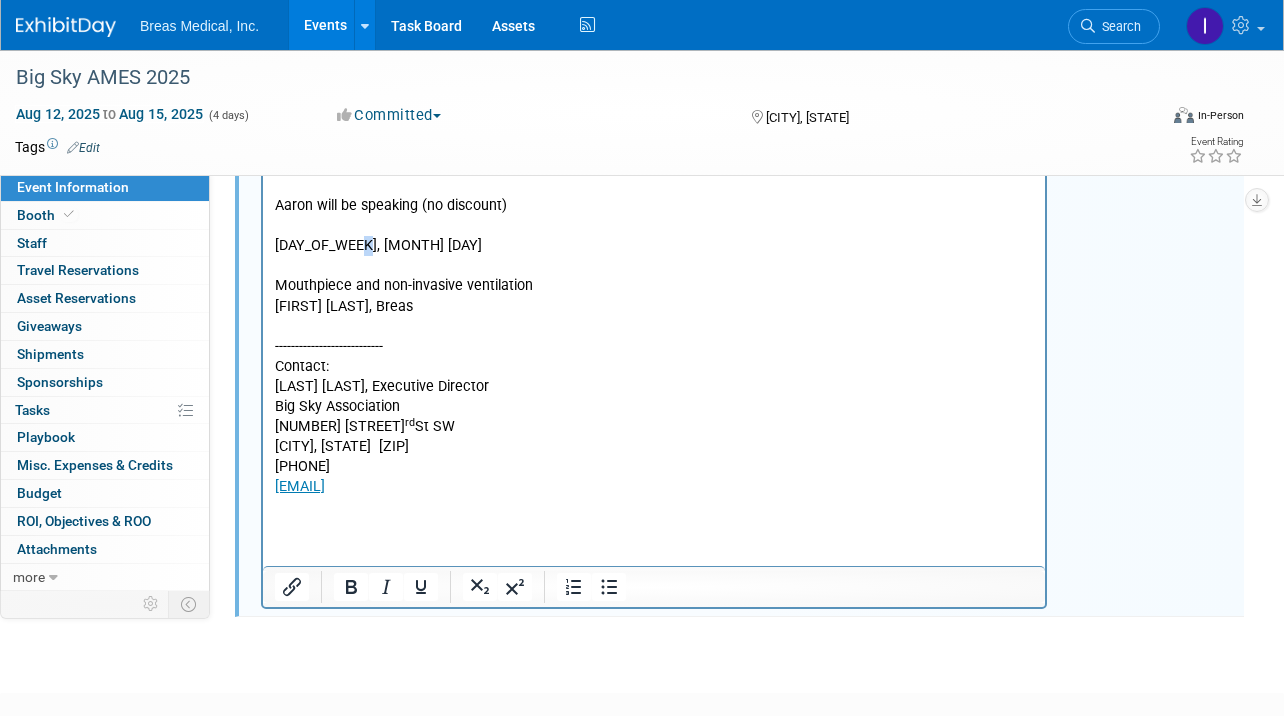 click on "Thursday, AUg 14" at bounding box center [654, 246] 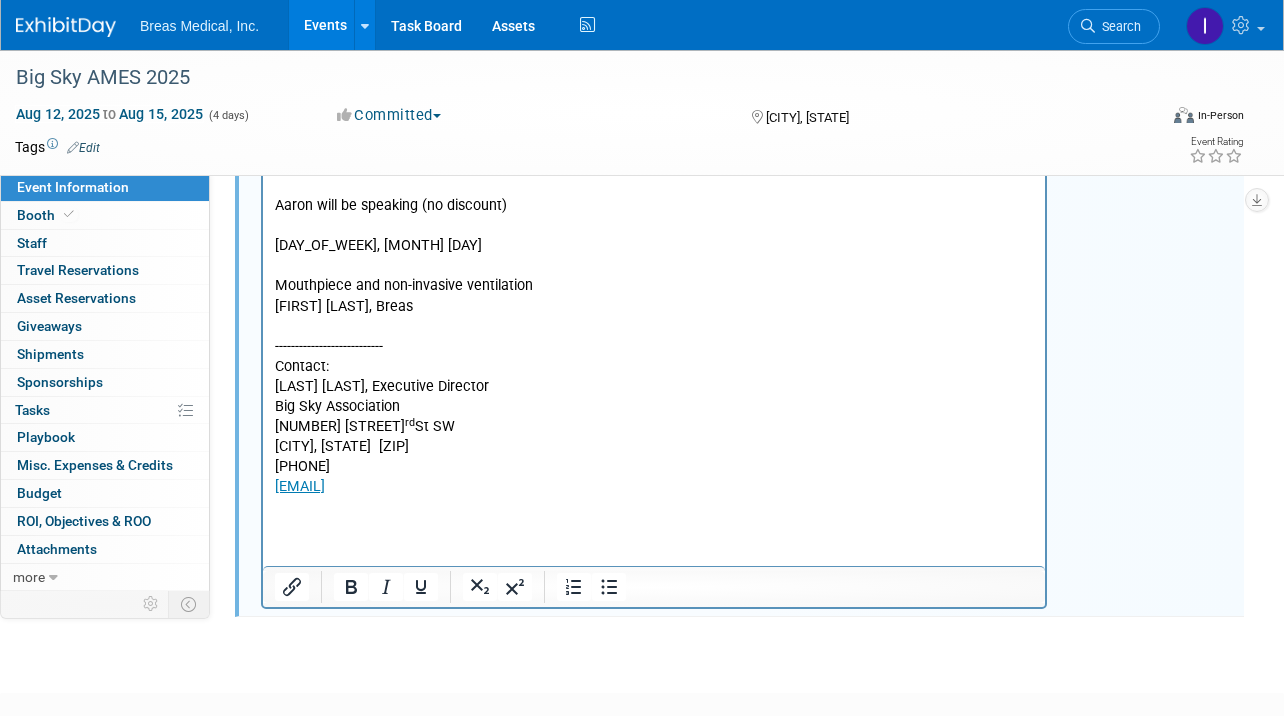 click on "Mouthpiece and non-invasive ventilation Aaron Schmitt, Breas --------------------------- Contact: Barb Stockert, Executive Director Big Sky Association 425 3 rd  St SW Jamestown, ND  58401 701-320-8656 bigskyames@daktel.com" at bounding box center (654, 386) 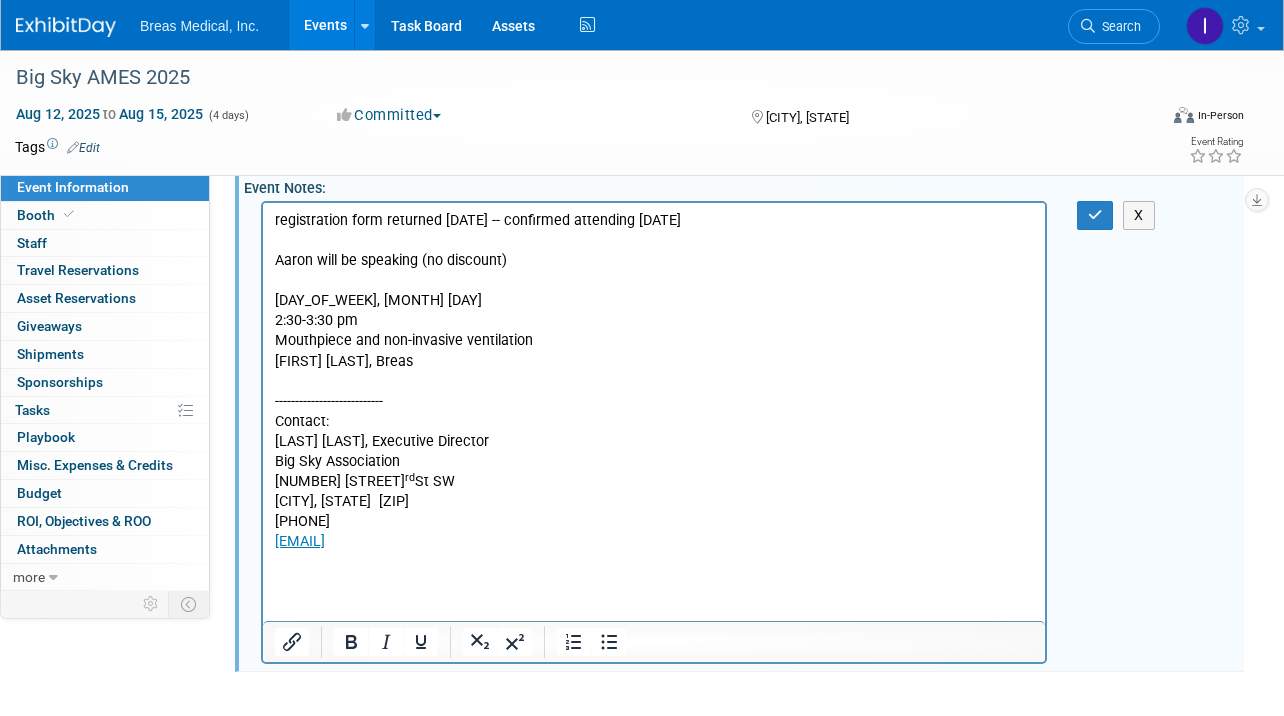 scroll, scrollTop: 416, scrollLeft: 0, axis: vertical 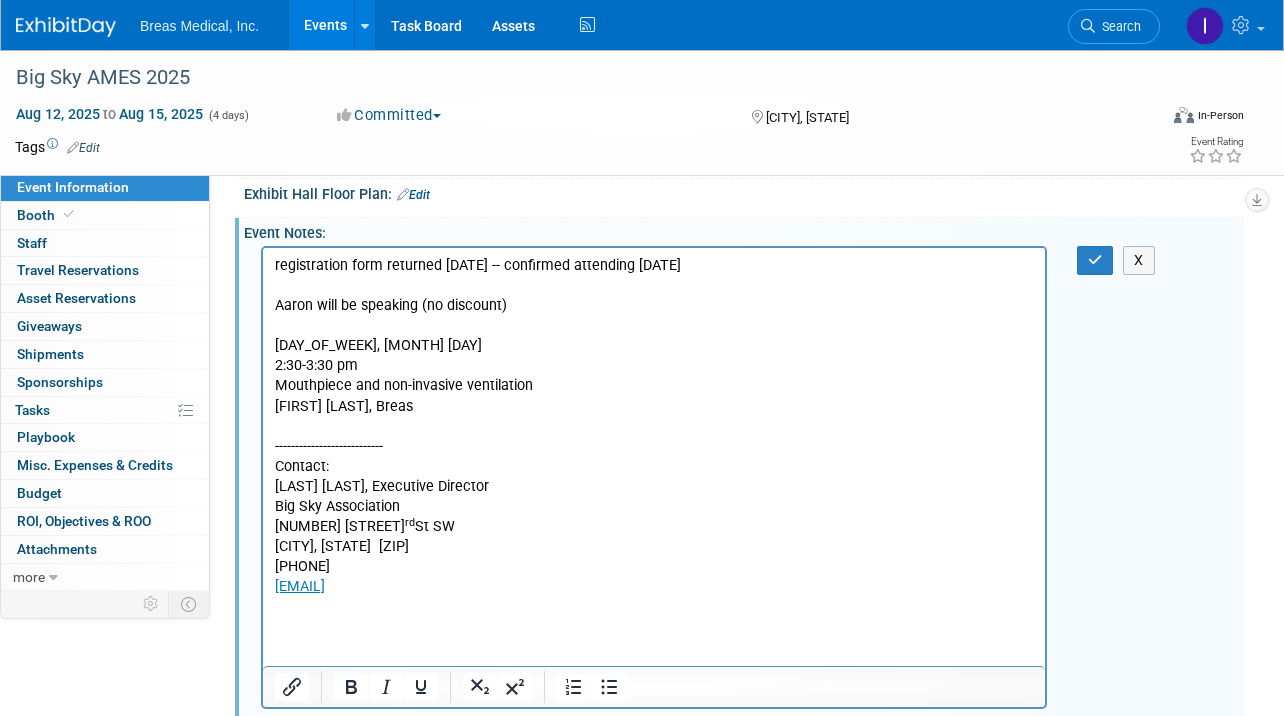 click at bounding box center (654, 326) 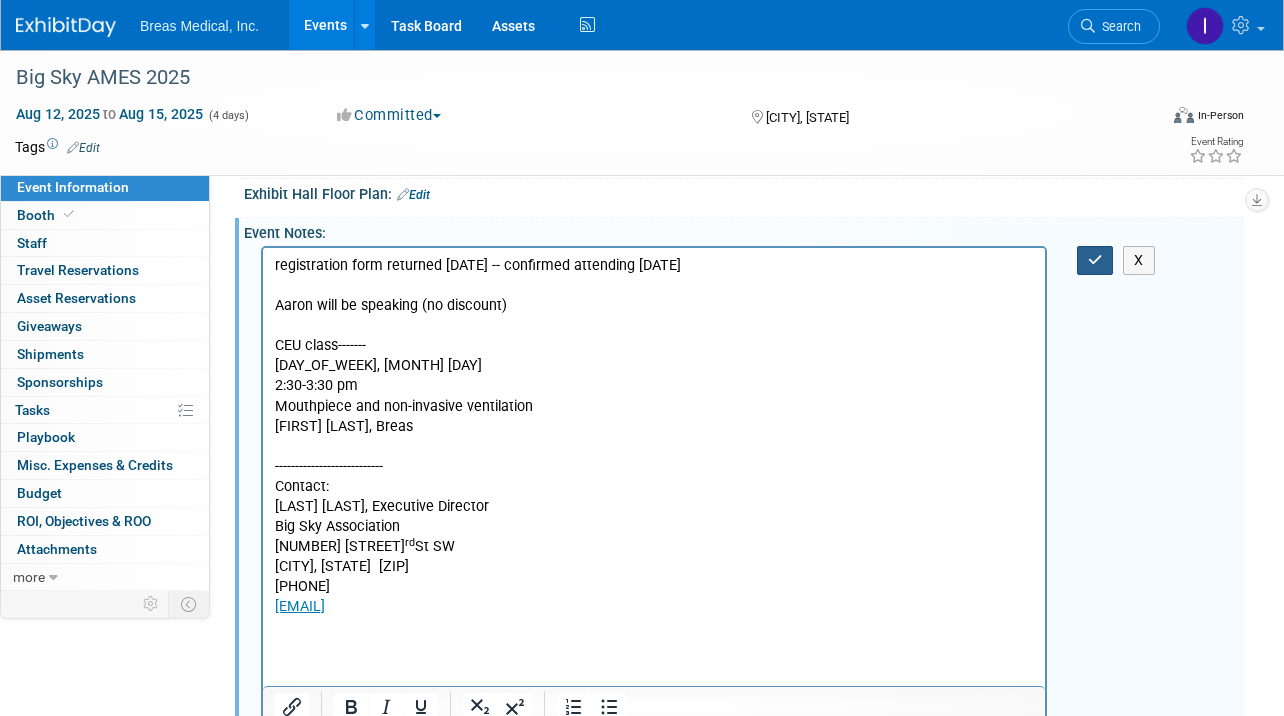 click at bounding box center (1095, 260) 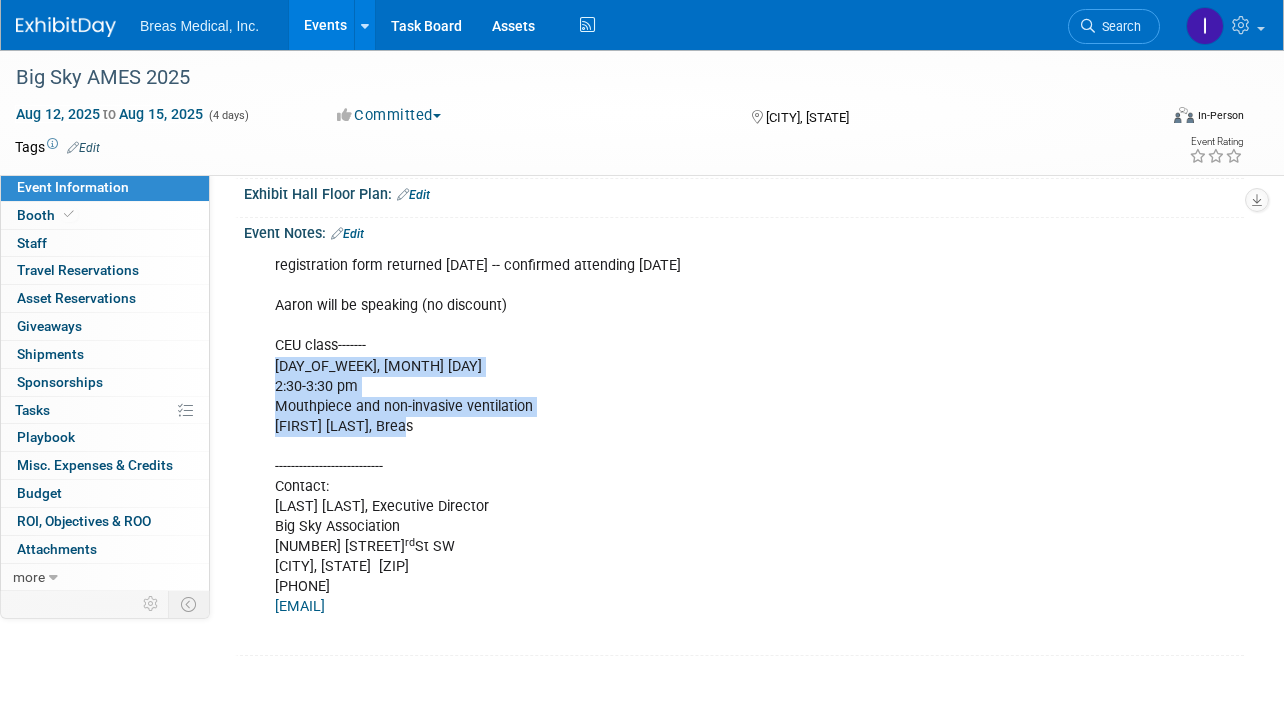 drag, startPoint x: 417, startPoint y: 427, endPoint x: 273, endPoint y: 361, distance: 158.40454 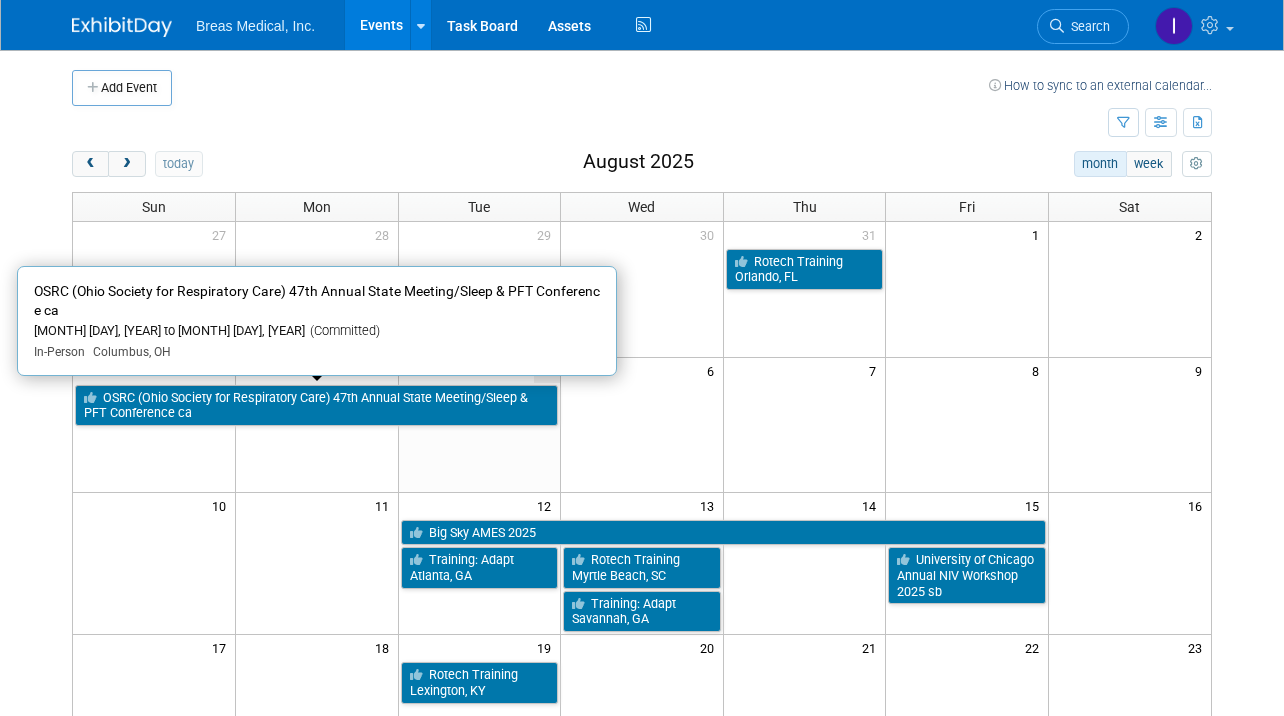 scroll, scrollTop: 0, scrollLeft: 0, axis: both 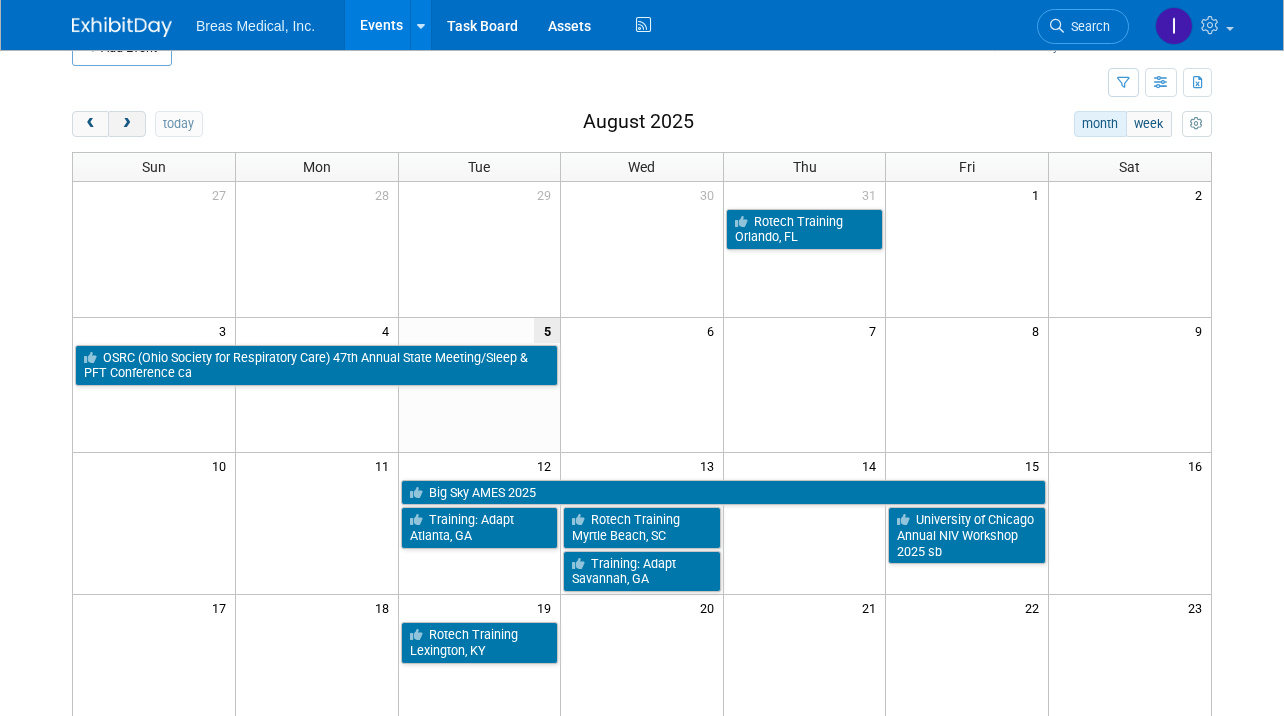 click at bounding box center (126, 124) 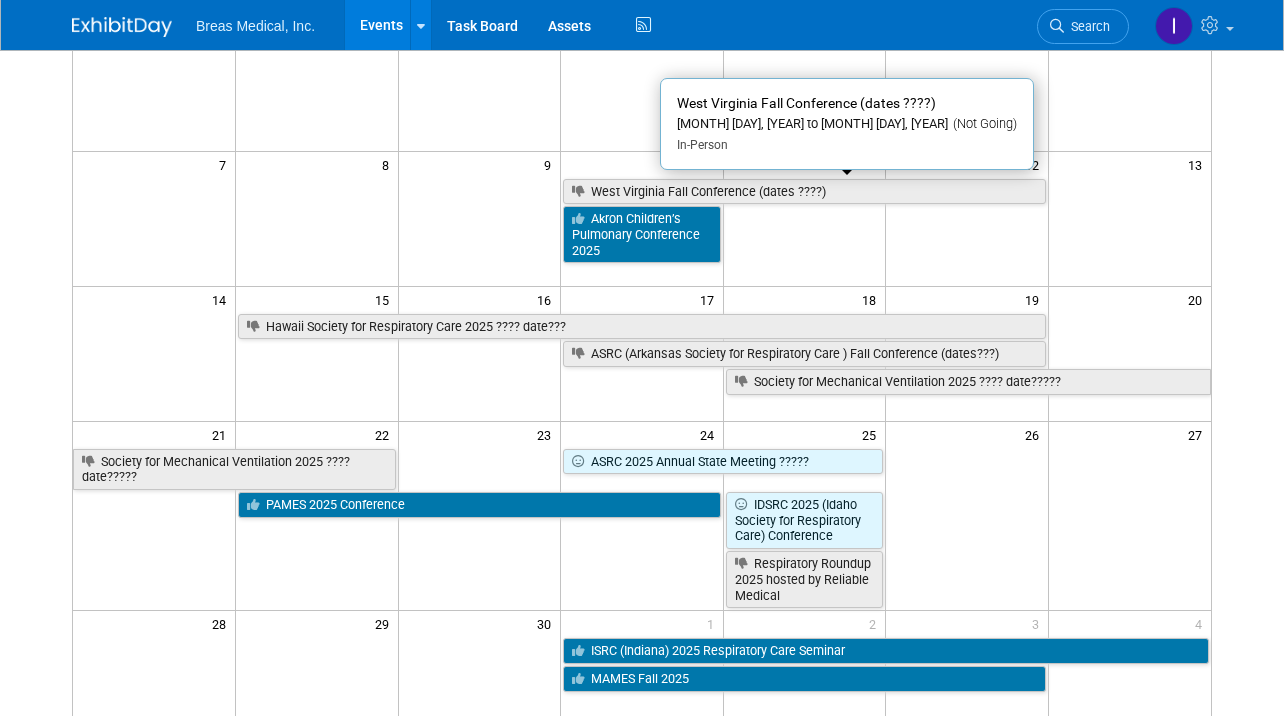 scroll, scrollTop: 240, scrollLeft: 0, axis: vertical 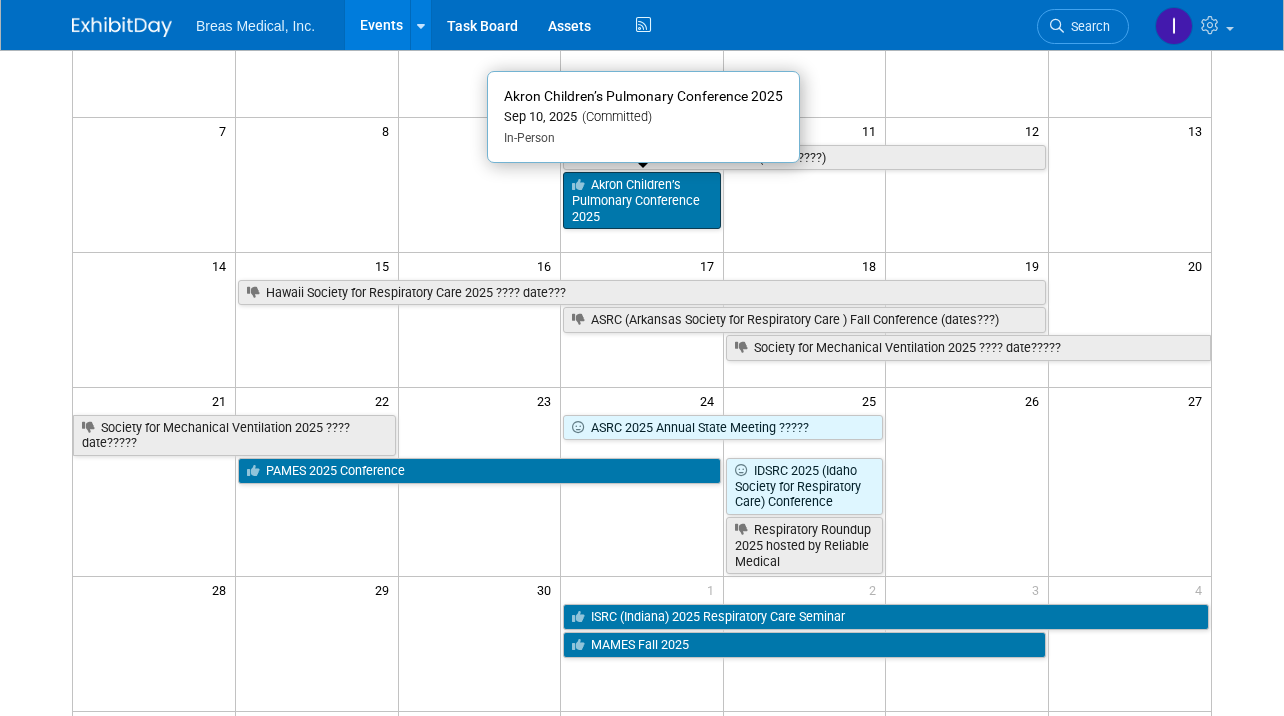click on "Akron Children’s Pulmonary Conference 2025" at bounding box center [642, 200] 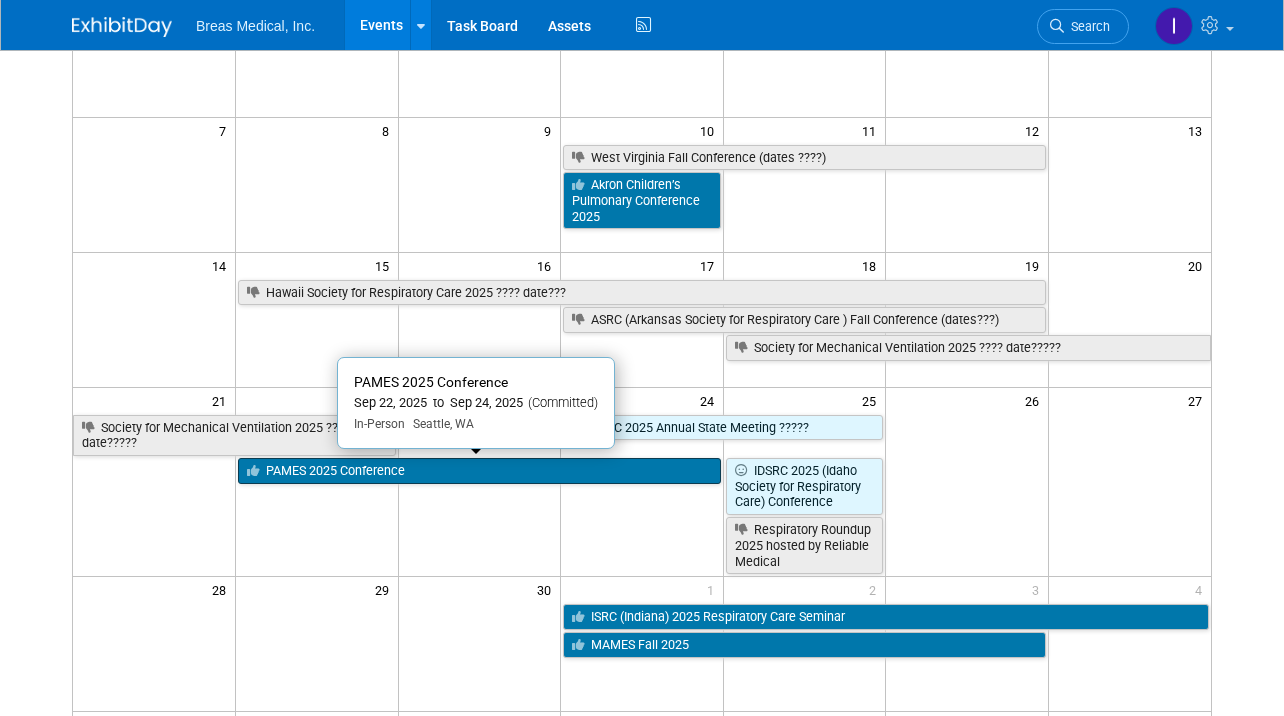 click on "PAMES 2025 Conference" at bounding box center [479, 471] 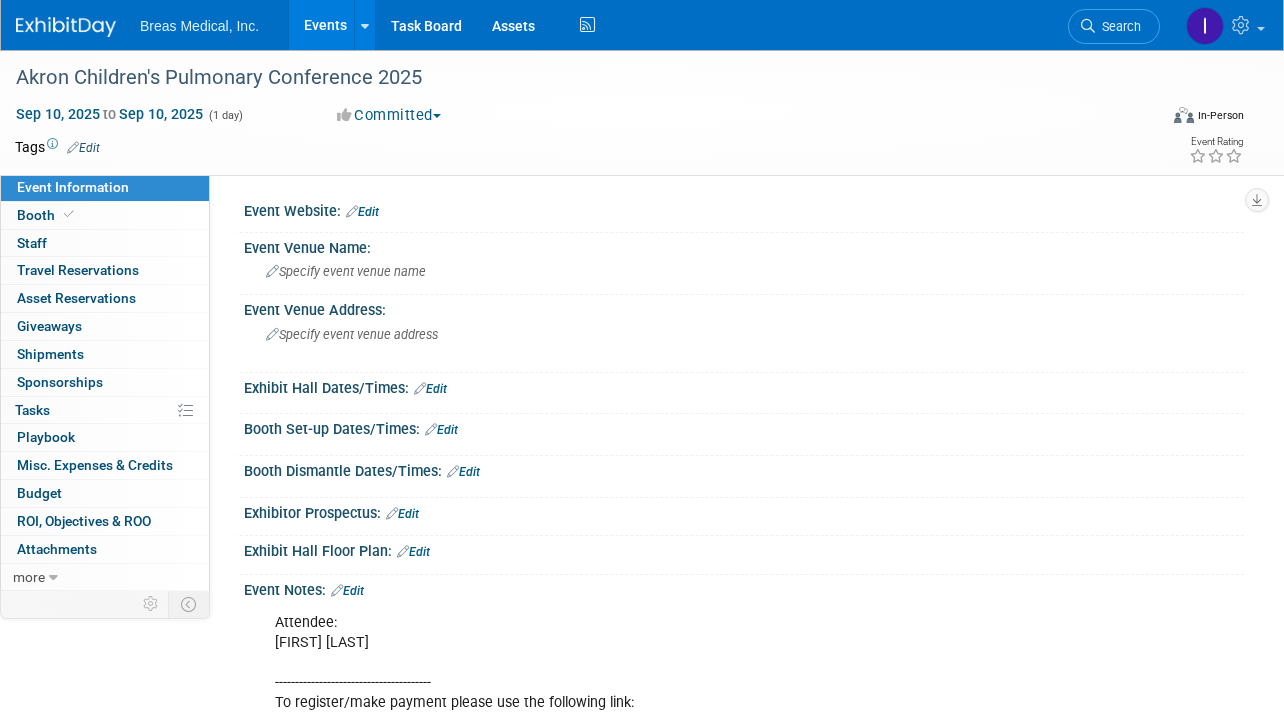 scroll, scrollTop: 0, scrollLeft: 0, axis: both 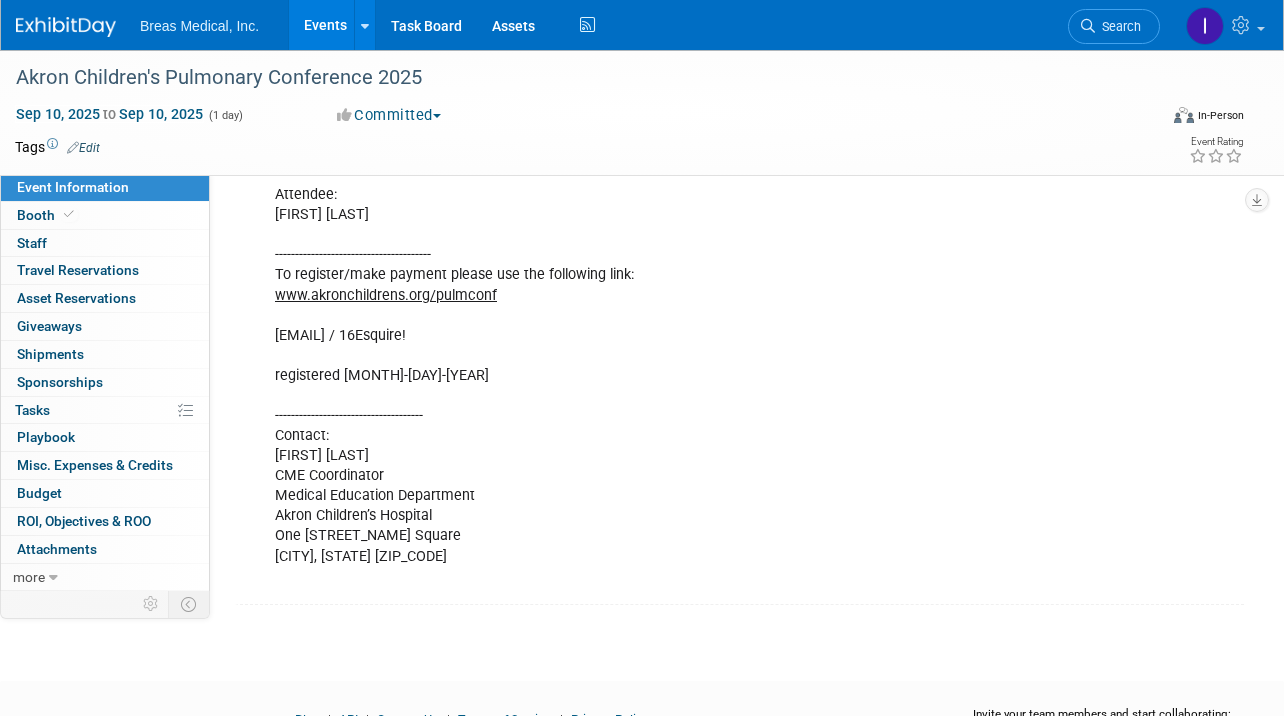 drag, startPoint x: 440, startPoint y: 511, endPoint x: 267, endPoint y: 511, distance: 173 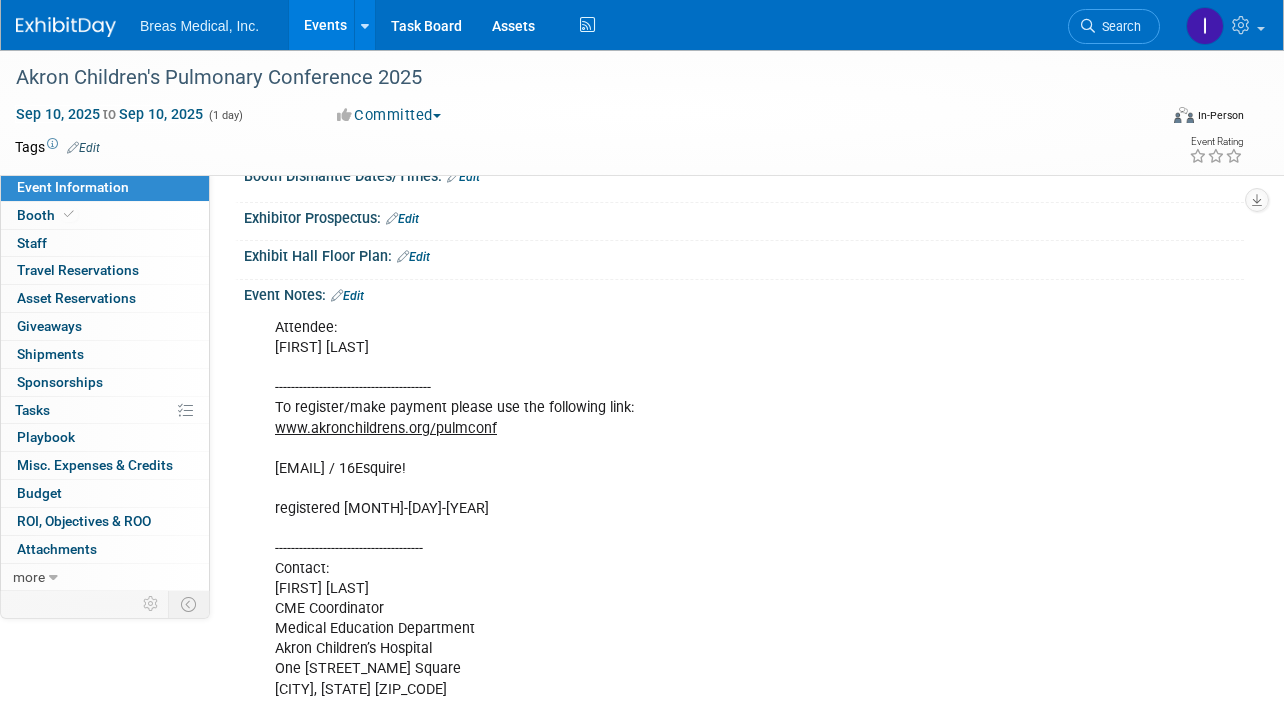 scroll, scrollTop: 300, scrollLeft: 0, axis: vertical 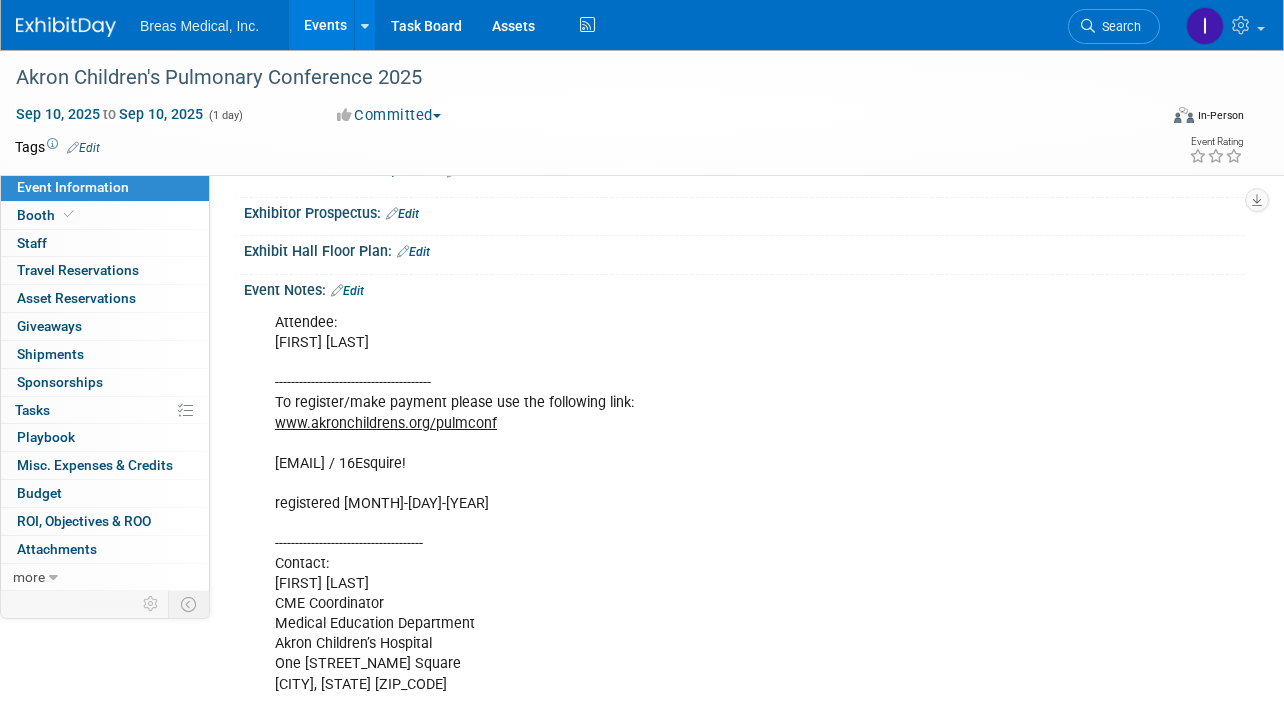 click on "www.akronchildrens.org/pulmconf" at bounding box center (386, 423) 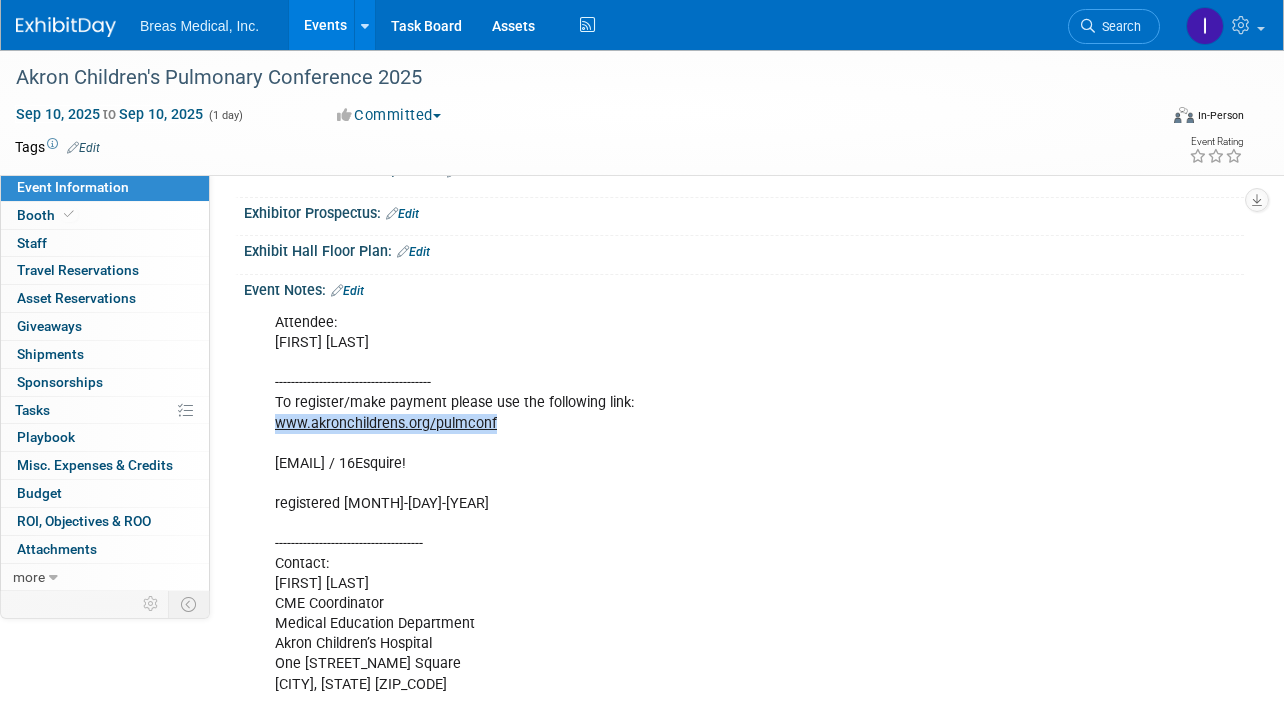 drag, startPoint x: 481, startPoint y: 418, endPoint x: 268, endPoint y: 420, distance: 213.00938 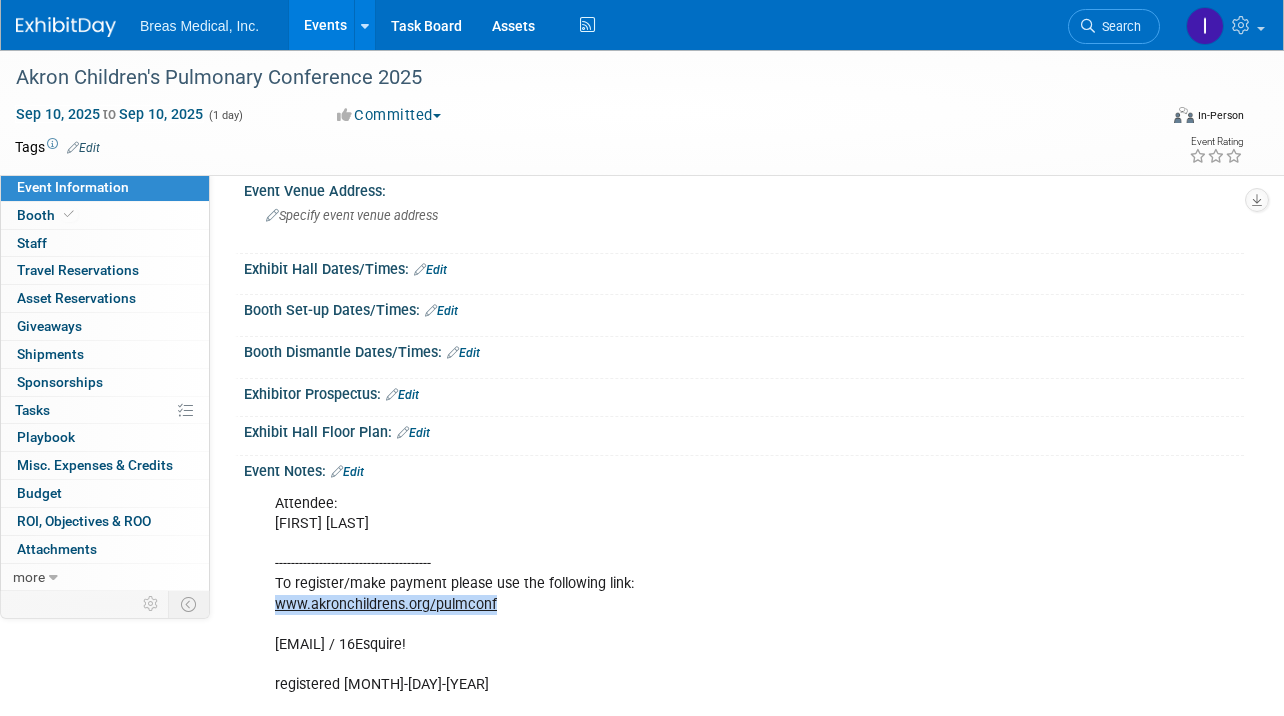 scroll, scrollTop: 0, scrollLeft: 0, axis: both 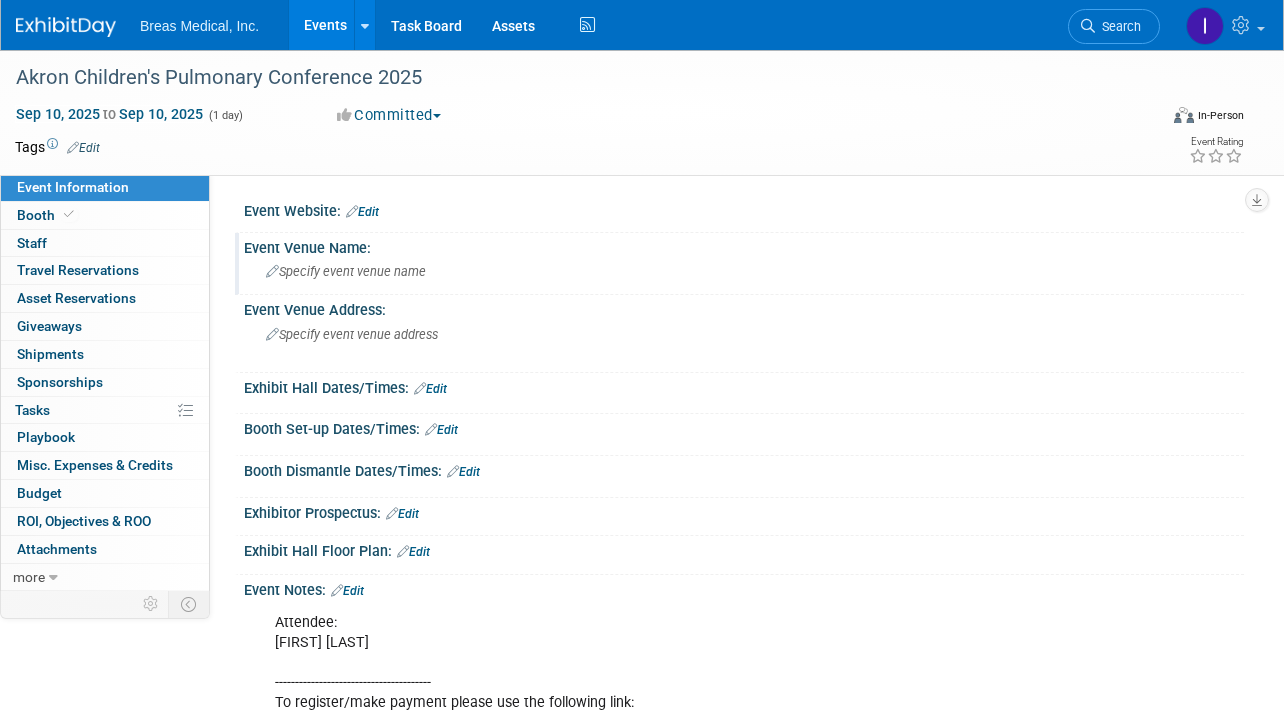 click on "Specify event venue name" at bounding box center (346, 271) 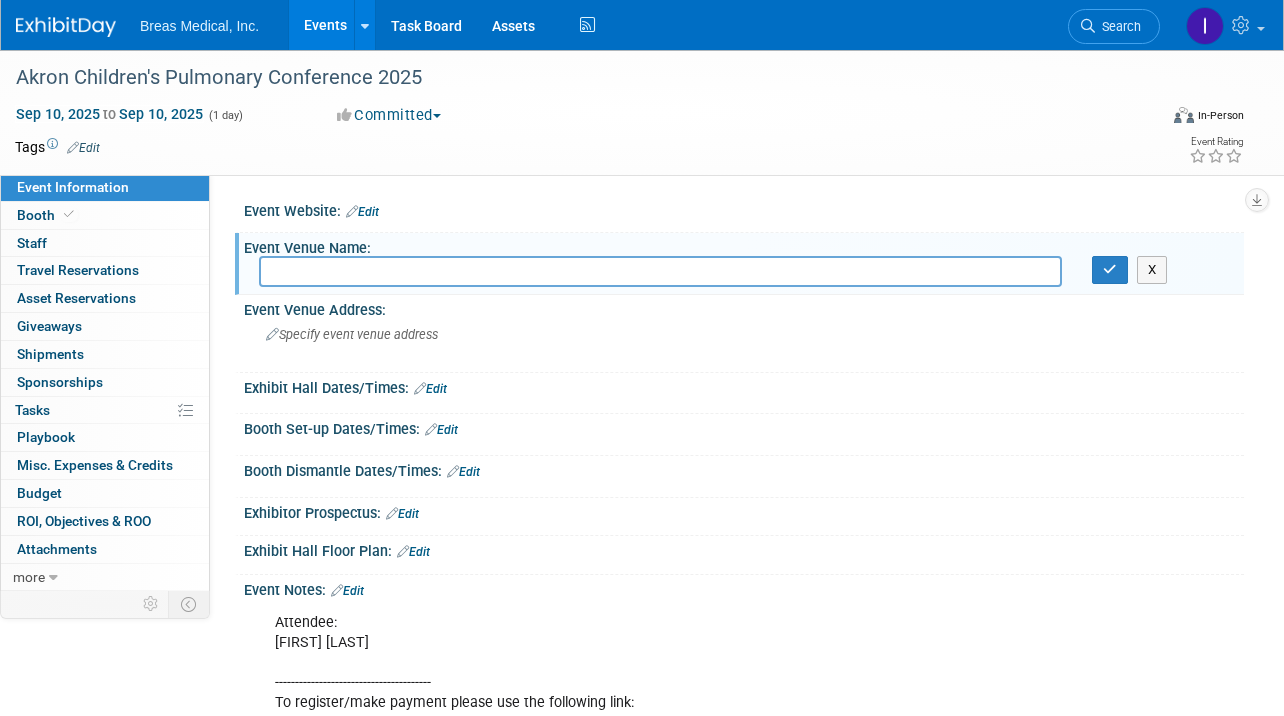 click on "Event Website:
Edit" at bounding box center [744, 209] 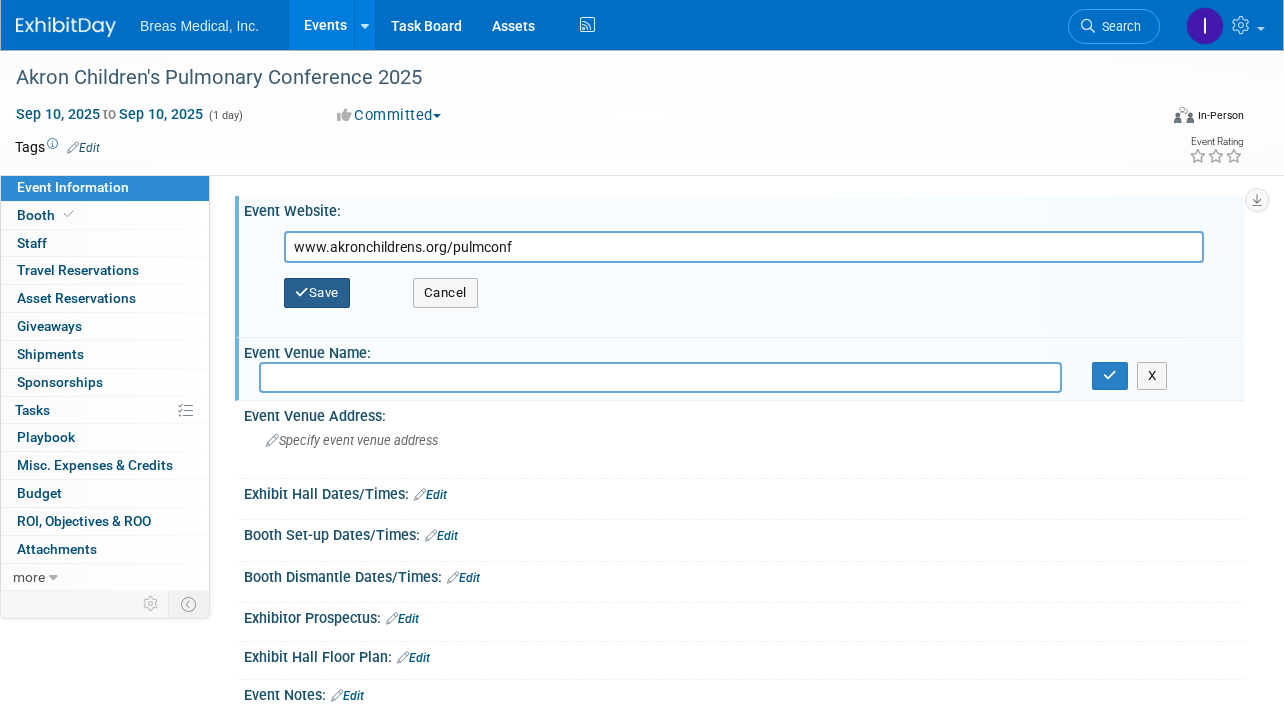 type on "www.akronchildrens.org/pulmconf" 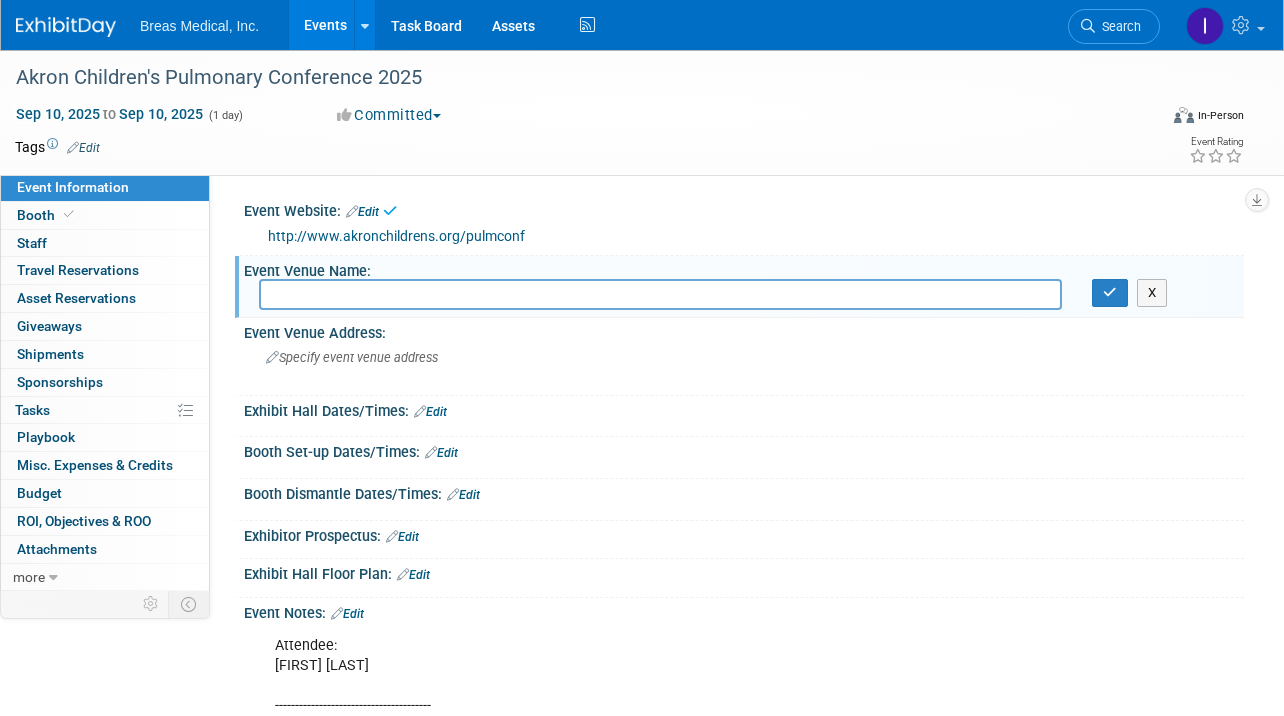 click on "http://www.akronchildrens.org/pulmconf" at bounding box center [396, 236] 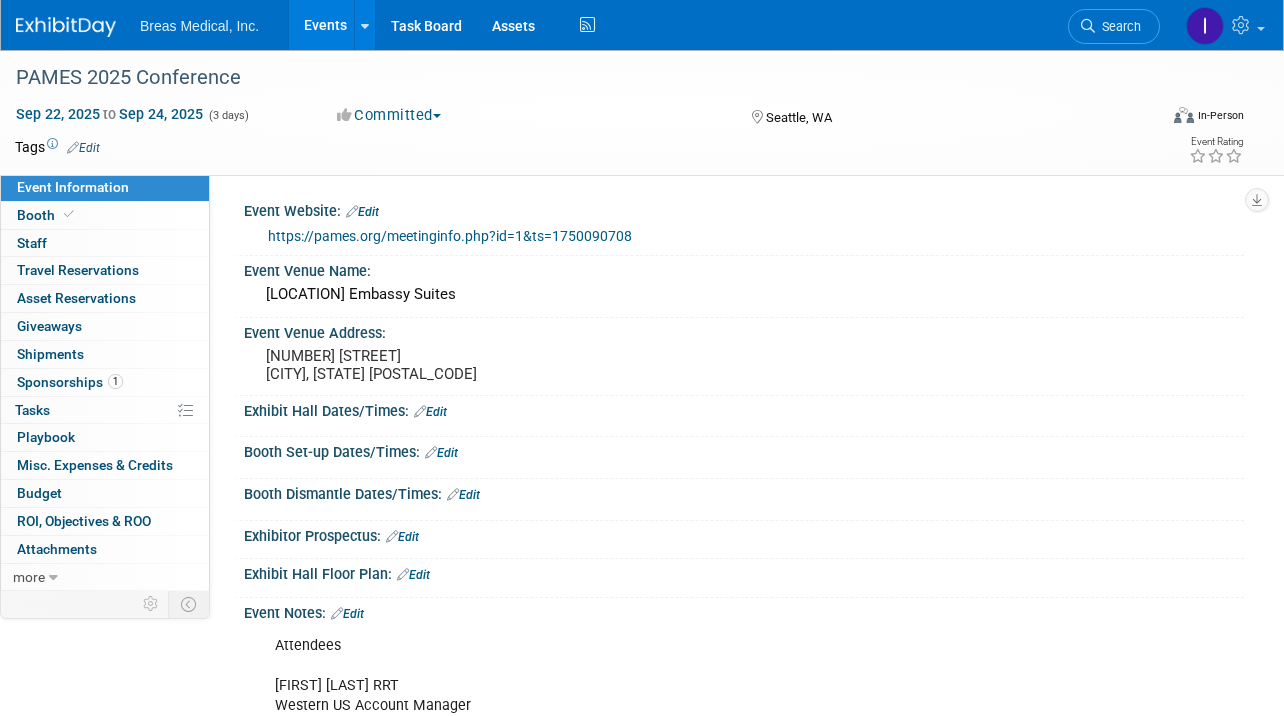 scroll, scrollTop: 0, scrollLeft: 0, axis: both 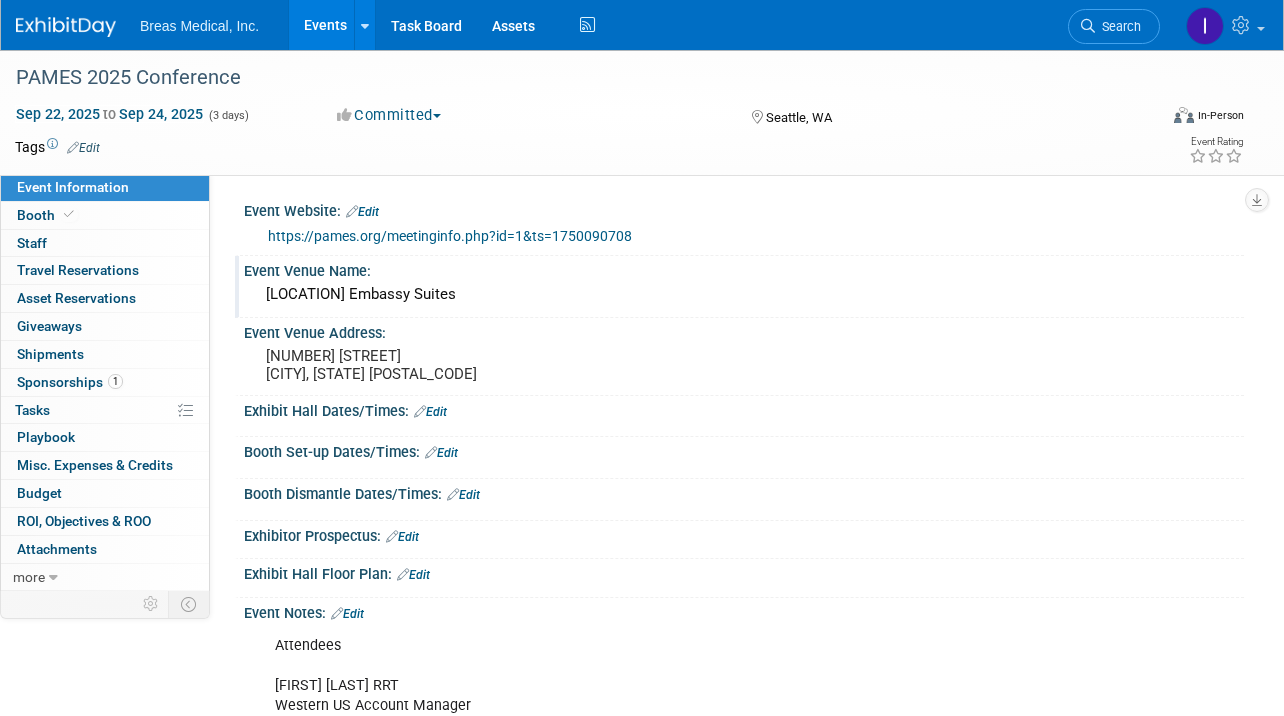 click on "[LOCATION] Embassy Suites" at bounding box center (744, 294) 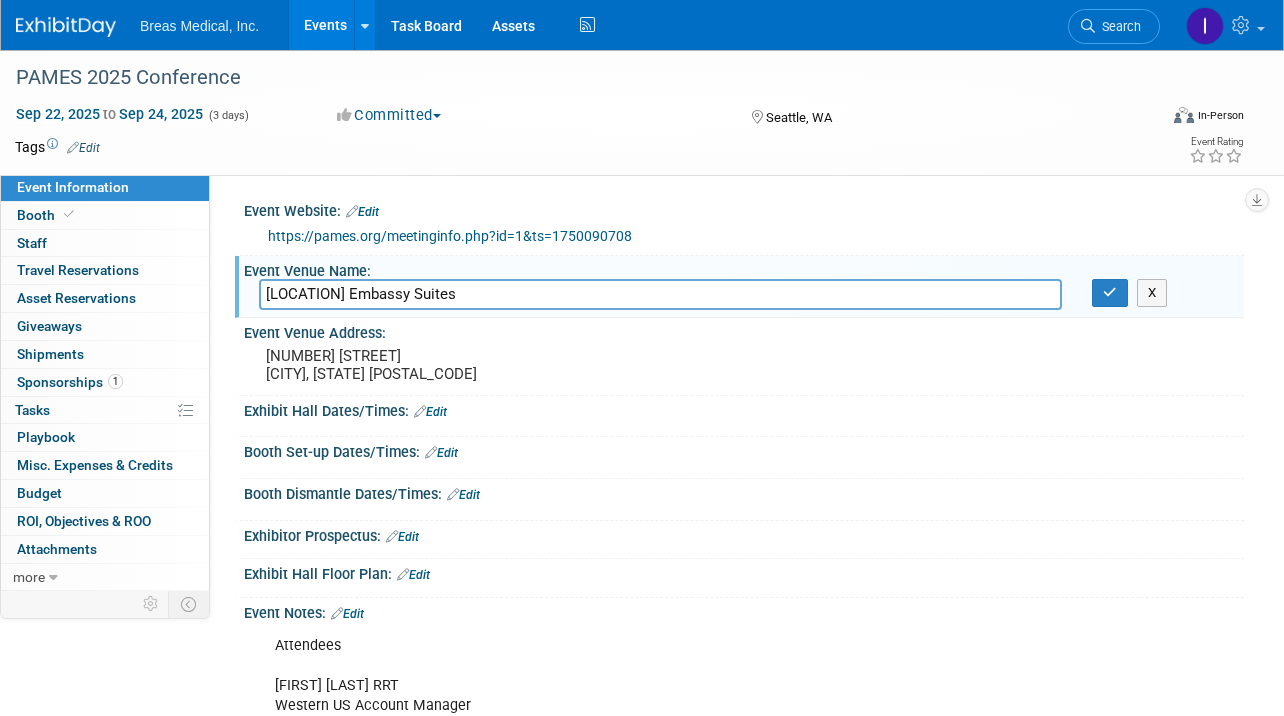 click on "[LOCATION] Embassy Suites" at bounding box center (660, 294) 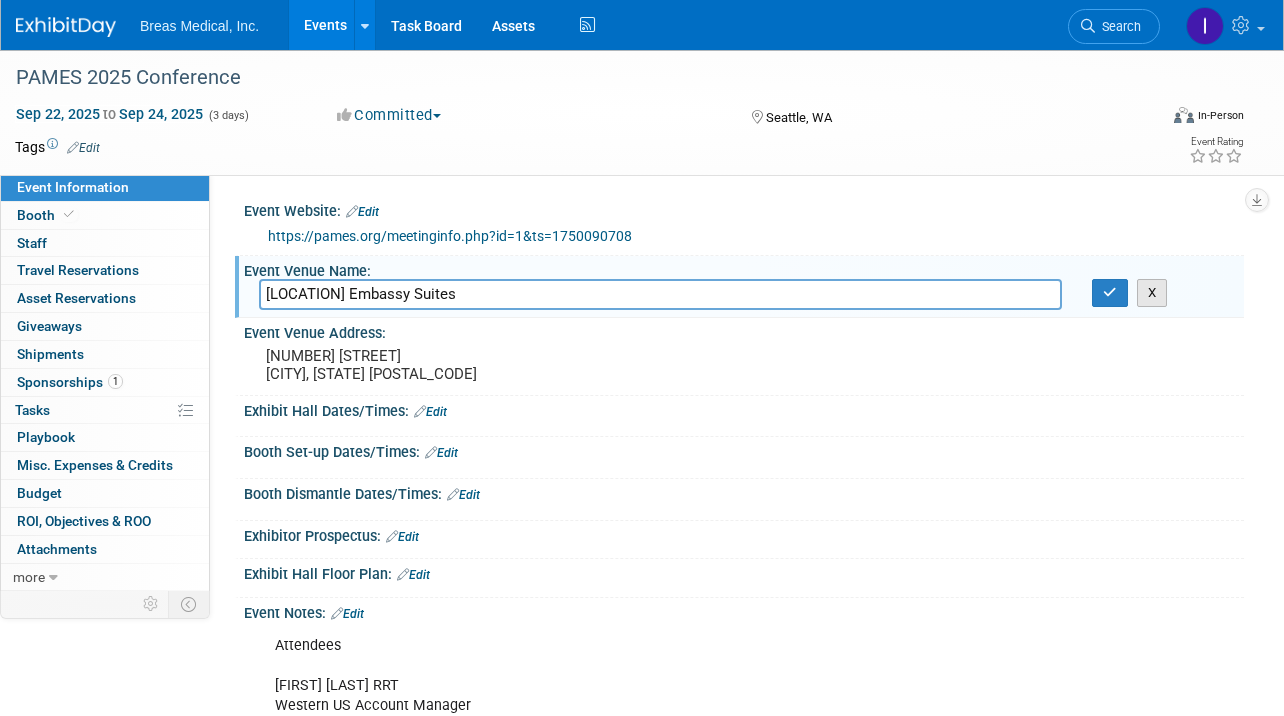 click on "X" at bounding box center (1152, 293) 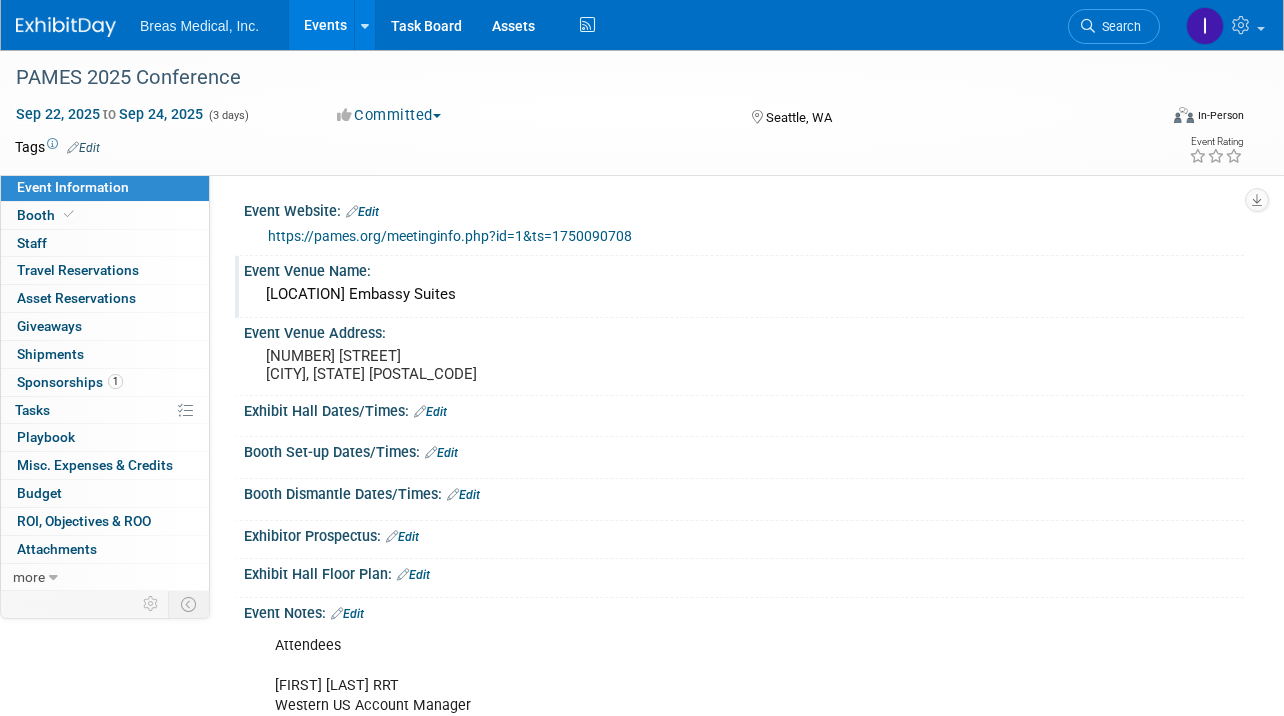 click on "Events" at bounding box center (325, 25) 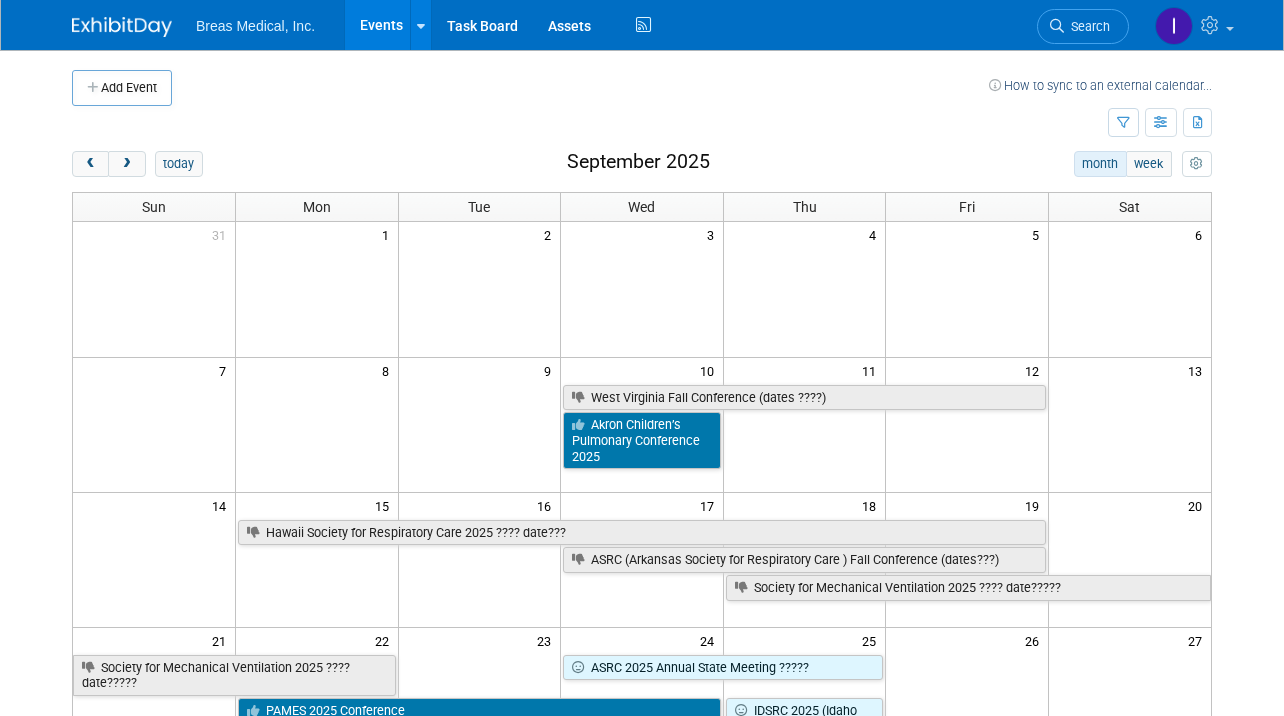 scroll, scrollTop: 0, scrollLeft: 0, axis: both 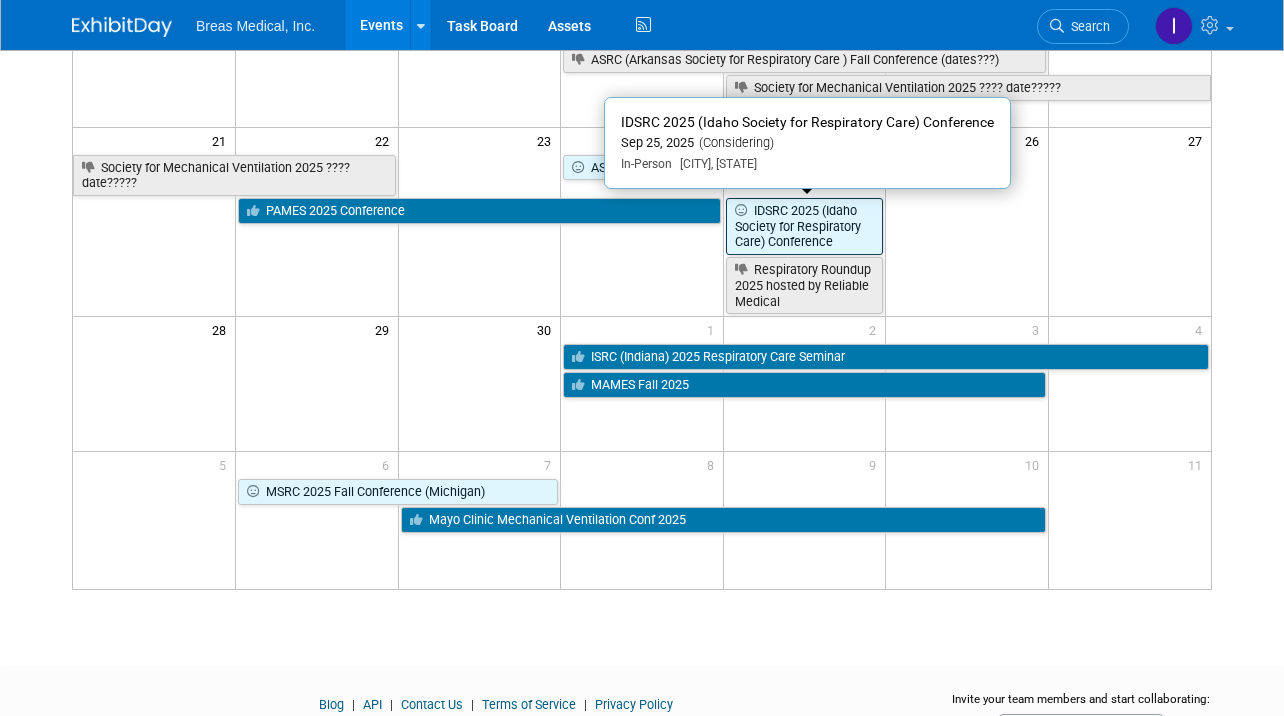 click on "IDSRC 2025 (Idaho Society for Respiratory Care) Conference" at bounding box center [805, 226] 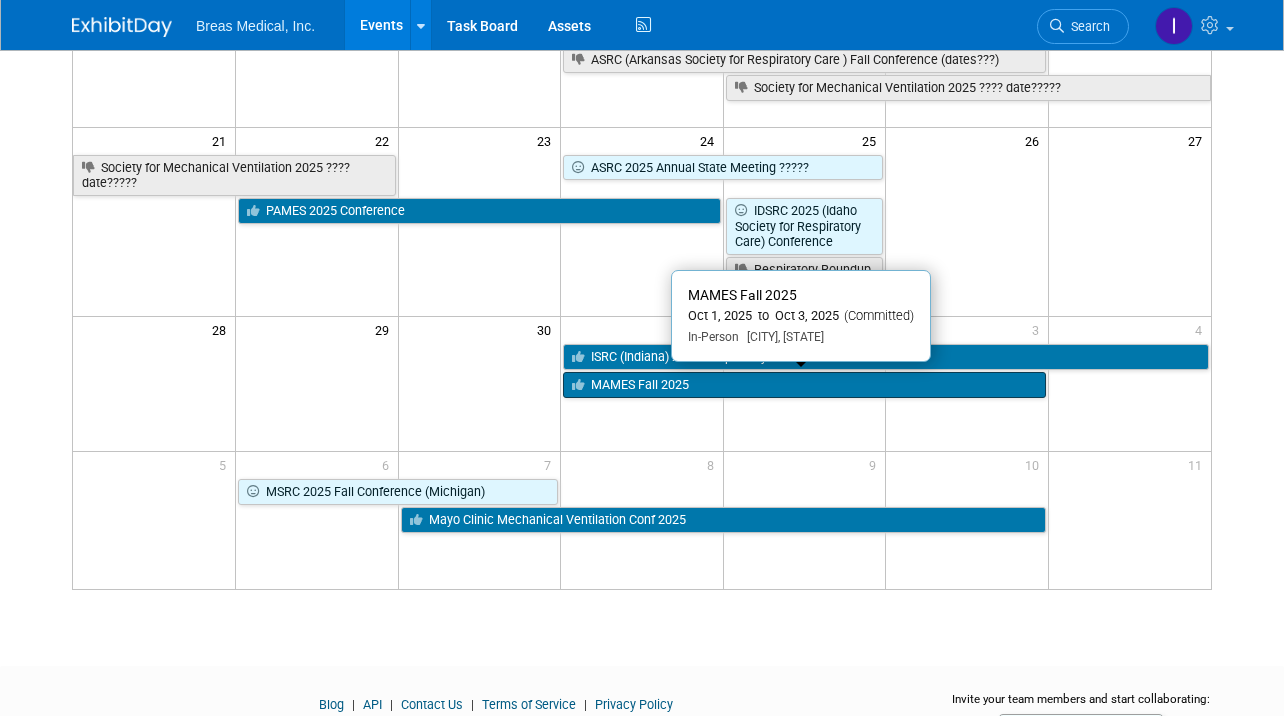 click on "MAMES Fall 2025" at bounding box center [804, 385] 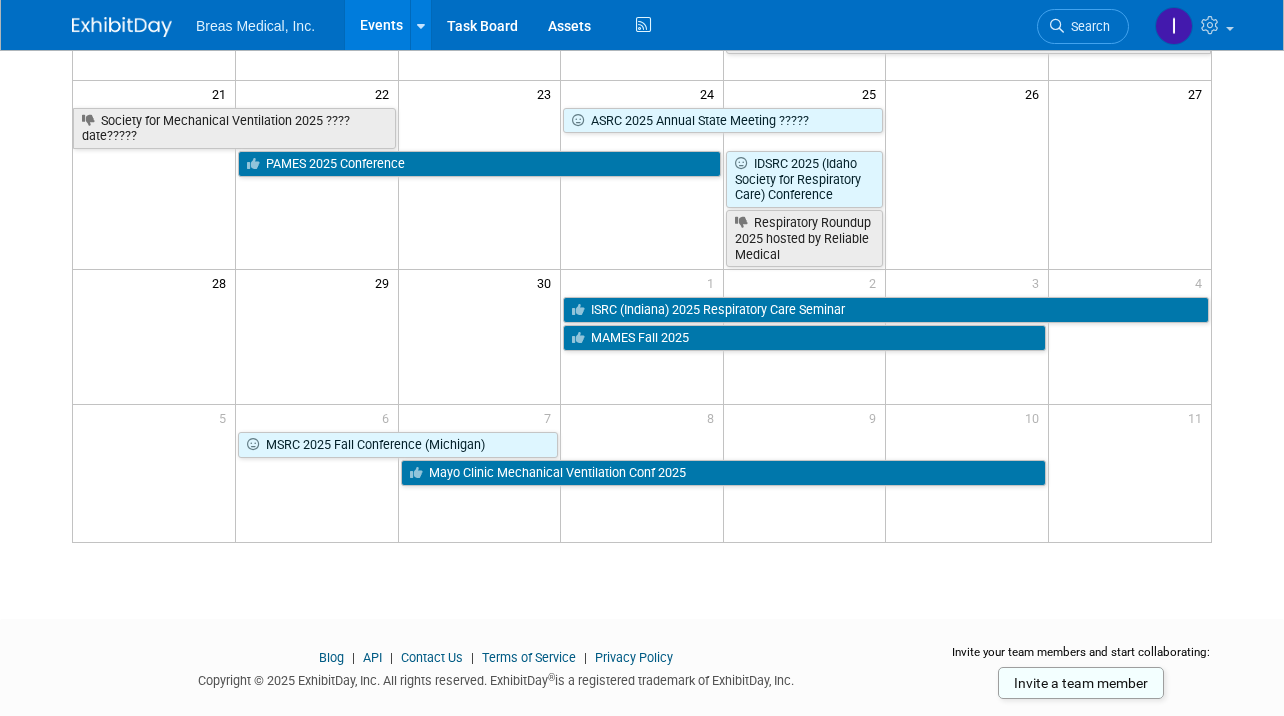scroll, scrollTop: 588, scrollLeft: 0, axis: vertical 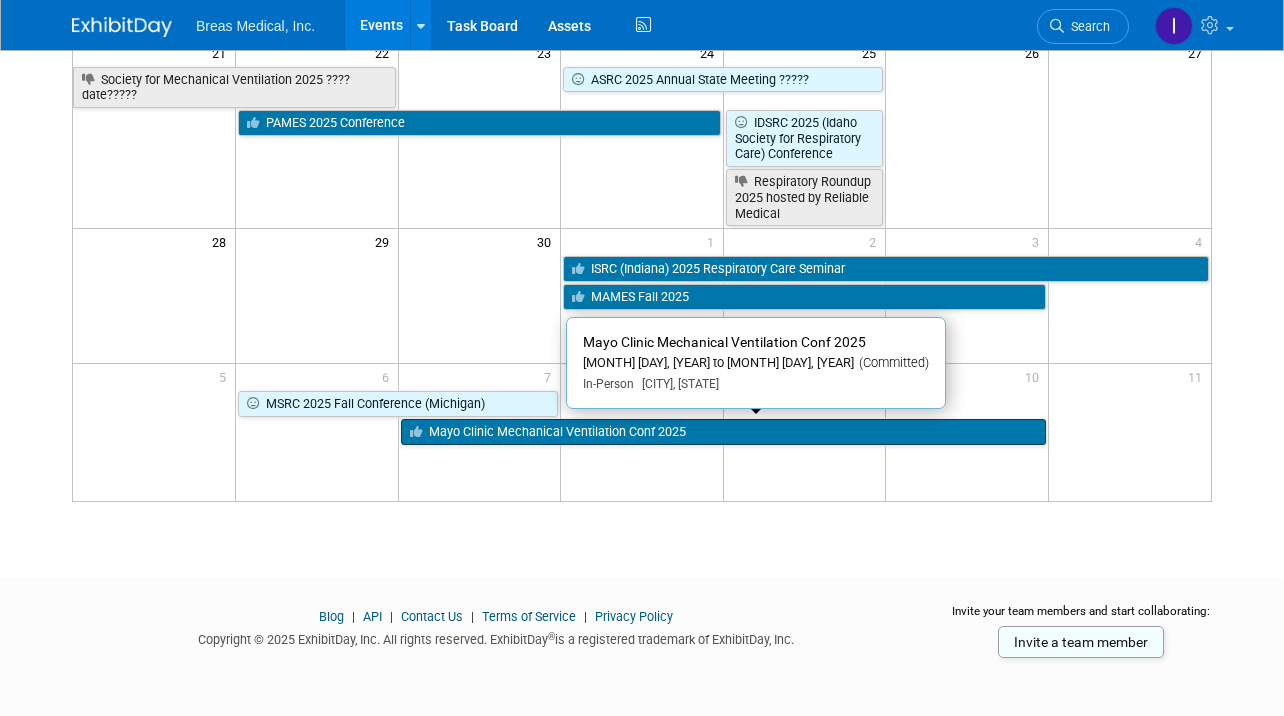 click on "Mayo Clinic Mechanical Ventilation Conf 2025" at bounding box center [723, 432] 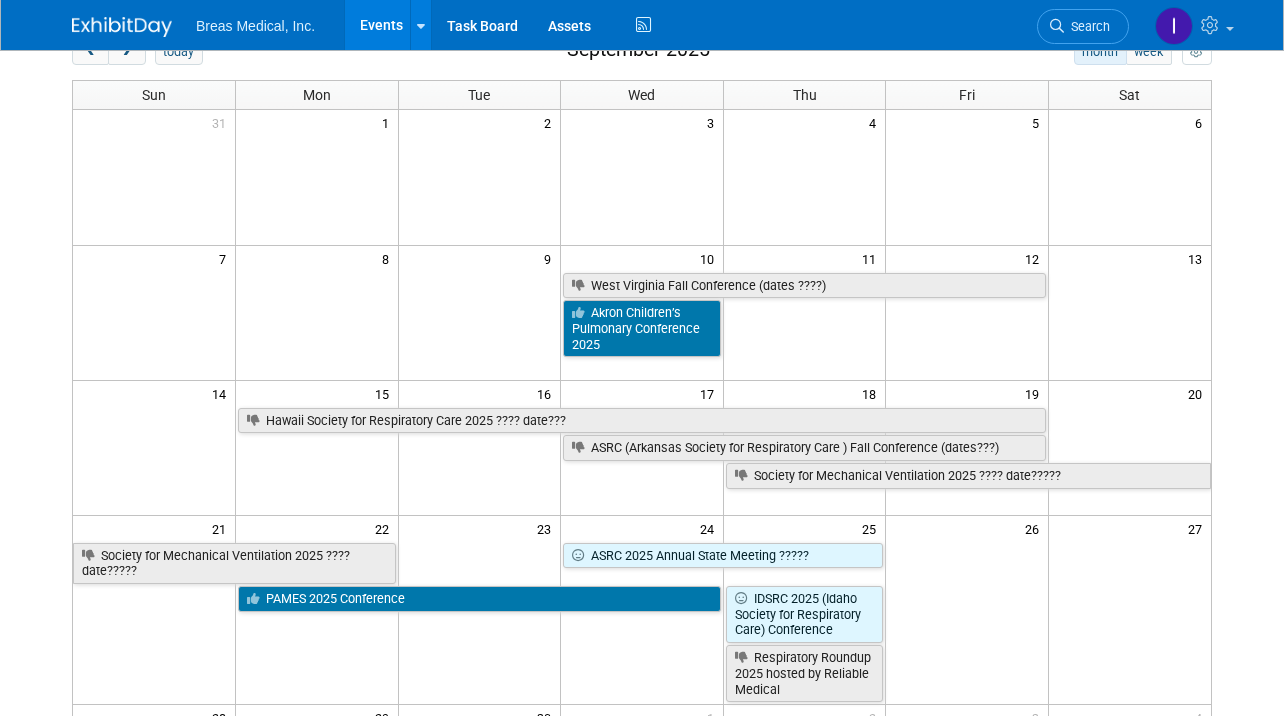 scroll, scrollTop: 0, scrollLeft: 0, axis: both 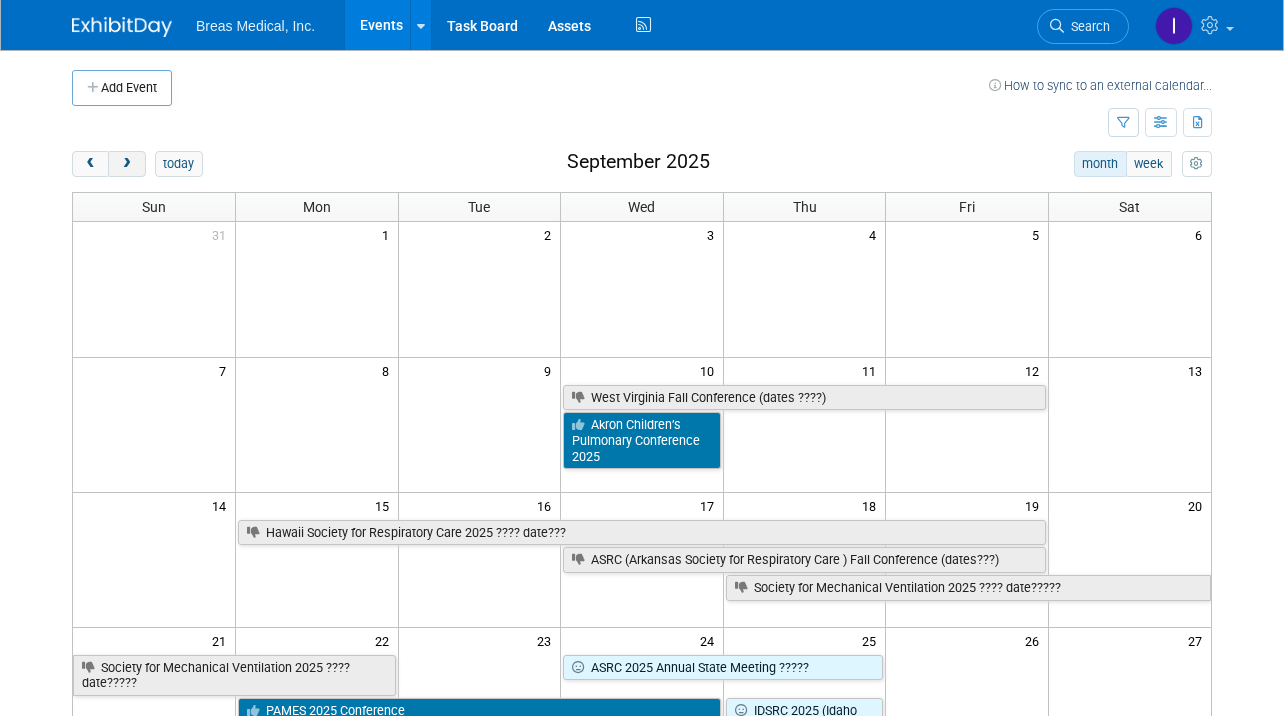 click at bounding box center (126, 164) 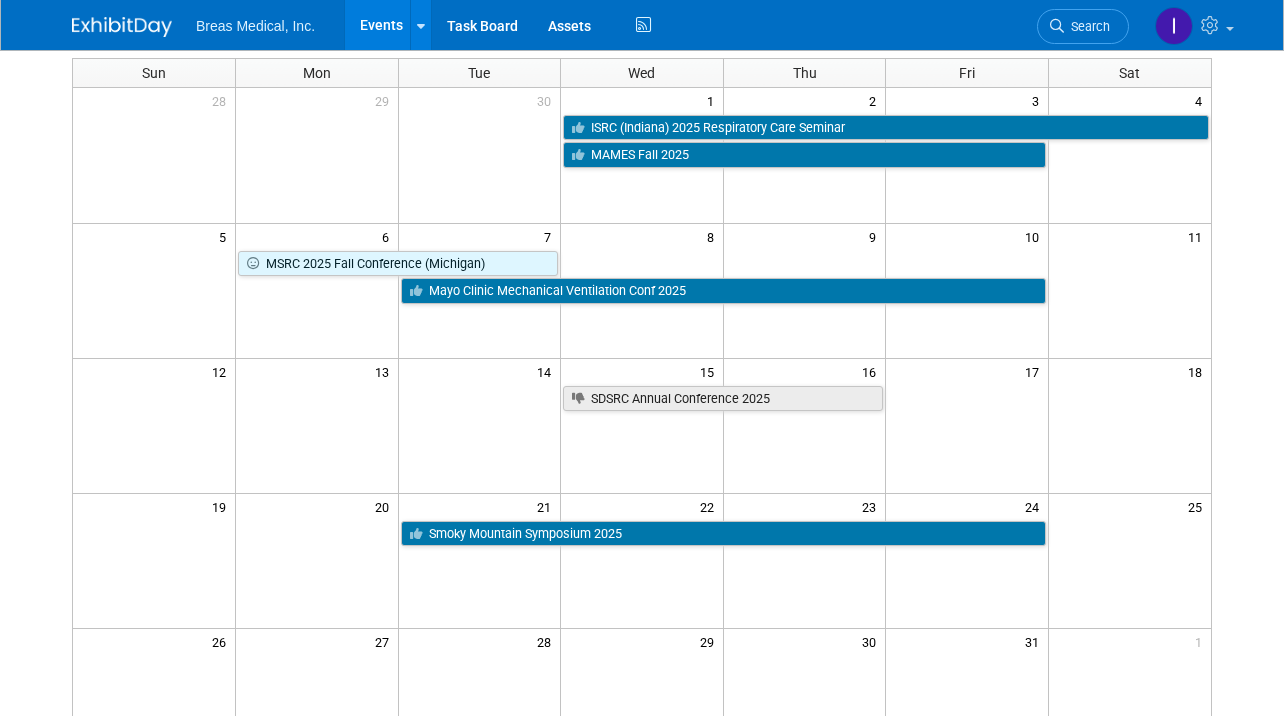 scroll, scrollTop: 100, scrollLeft: 0, axis: vertical 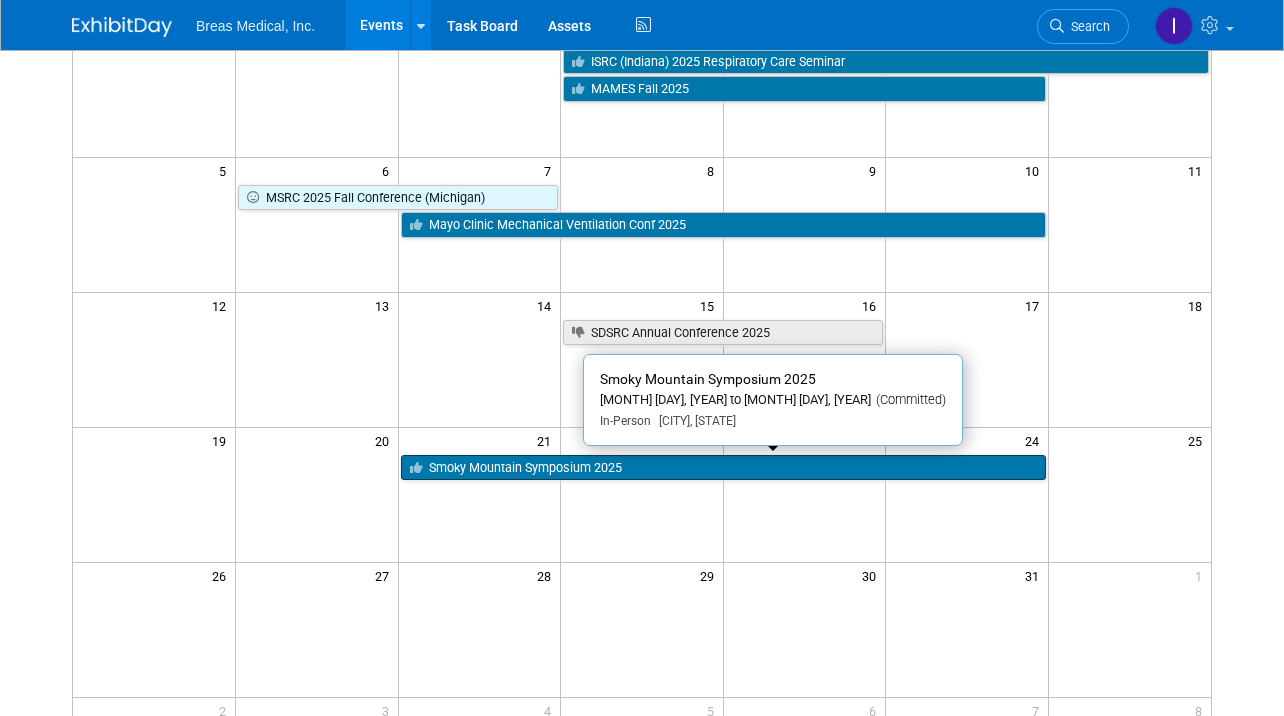 click on "Smoky Mountain Symposium 2025" at bounding box center [723, 468] 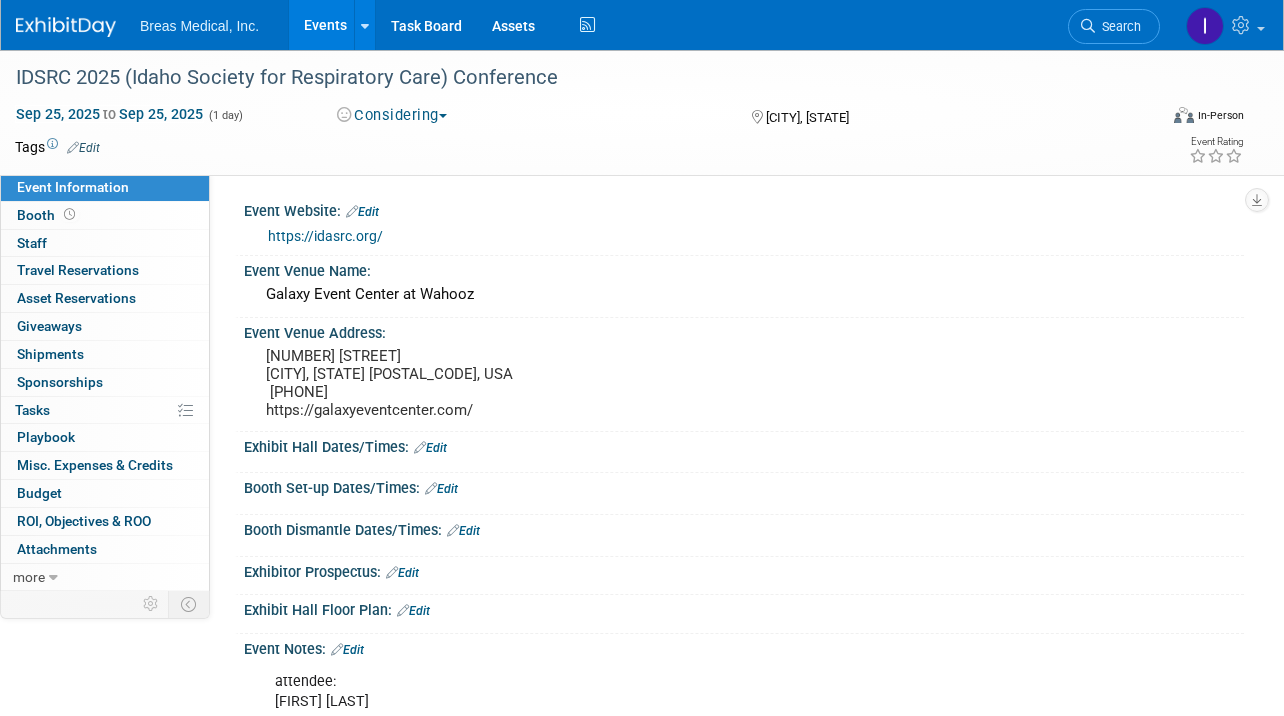 scroll, scrollTop: 0, scrollLeft: 0, axis: both 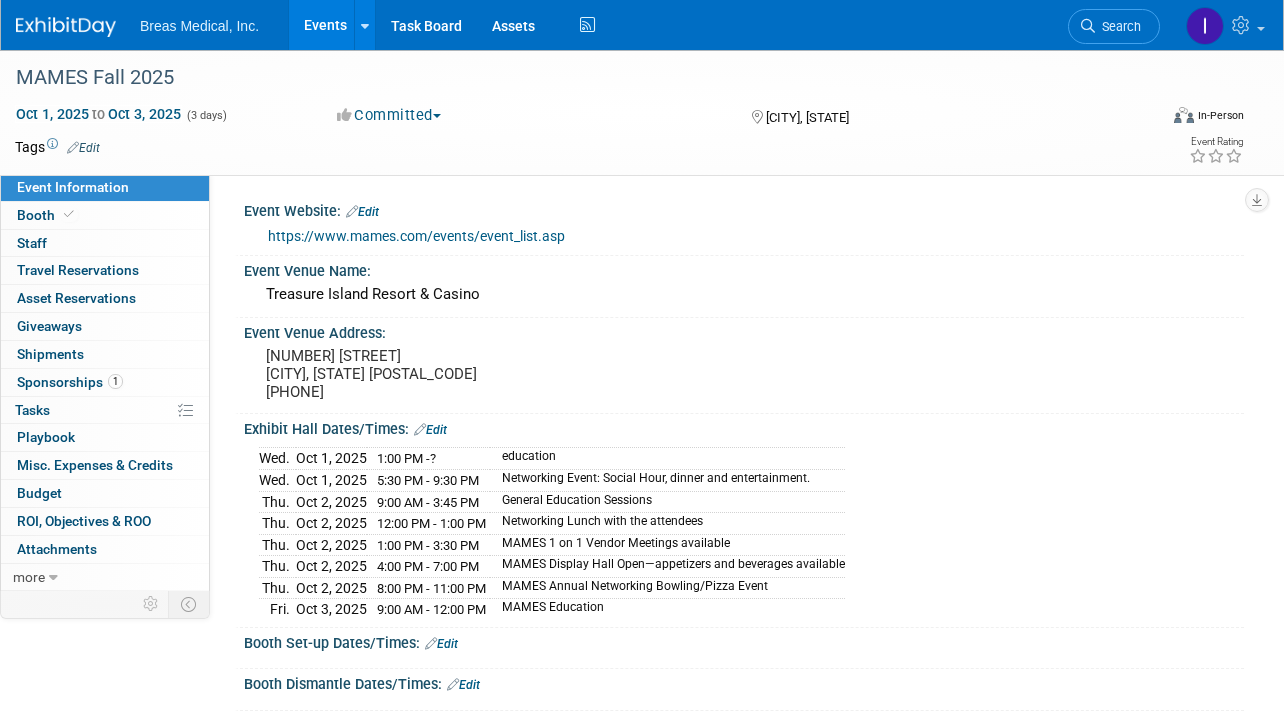 click on "https://www.mames.com/events/event_list.asp" at bounding box center [416, 236] 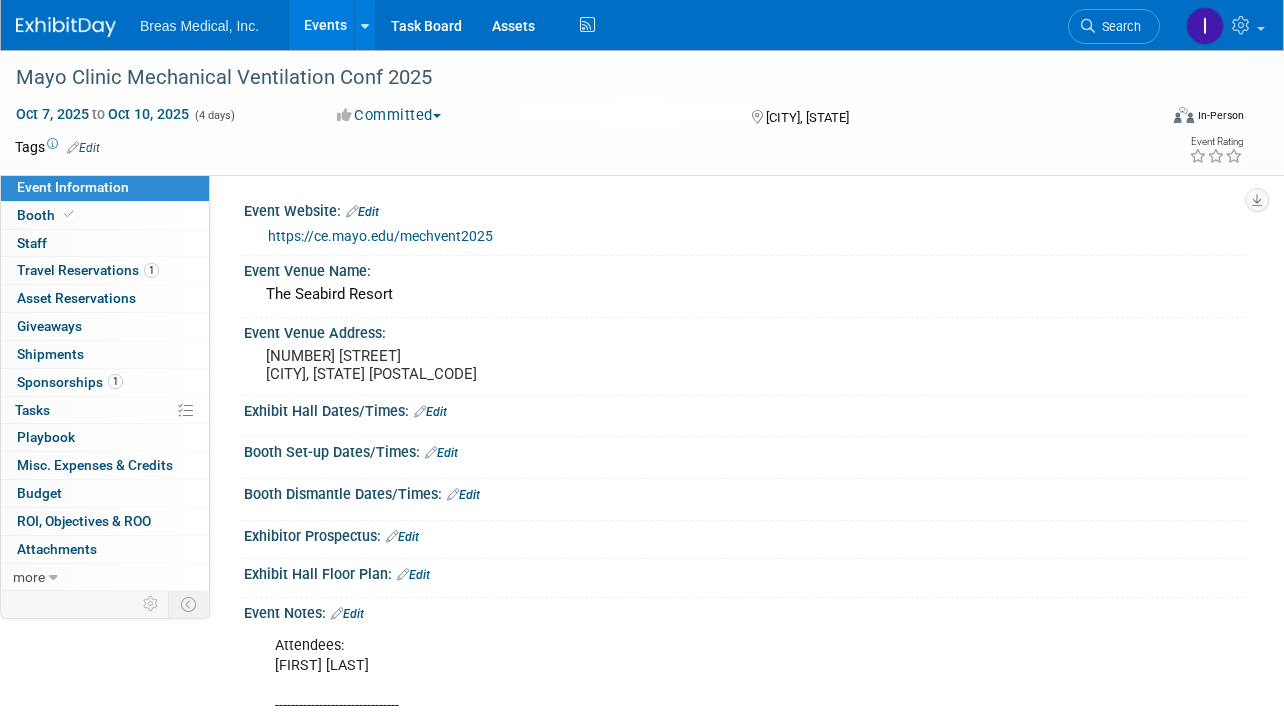 scroll, scrollTop: 0, scrollLeft: 0, axis: both 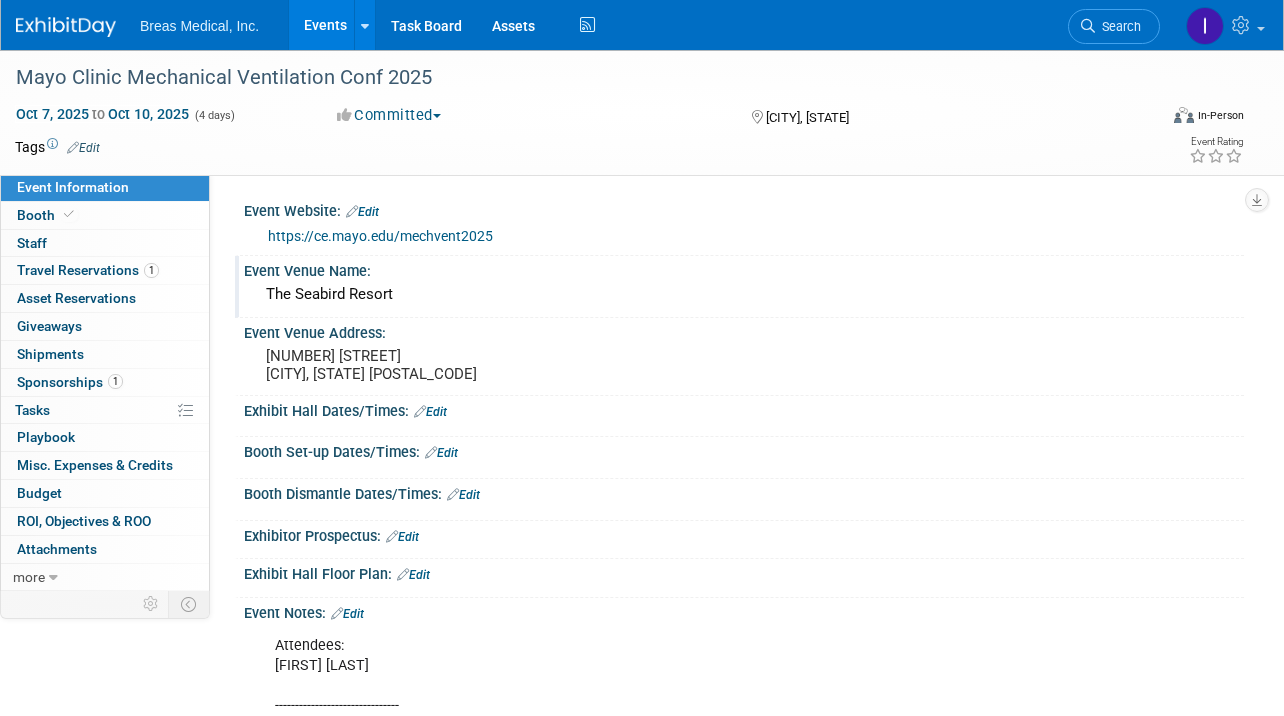 click on "The Seabird Resort" at bounding box center [744, 294] 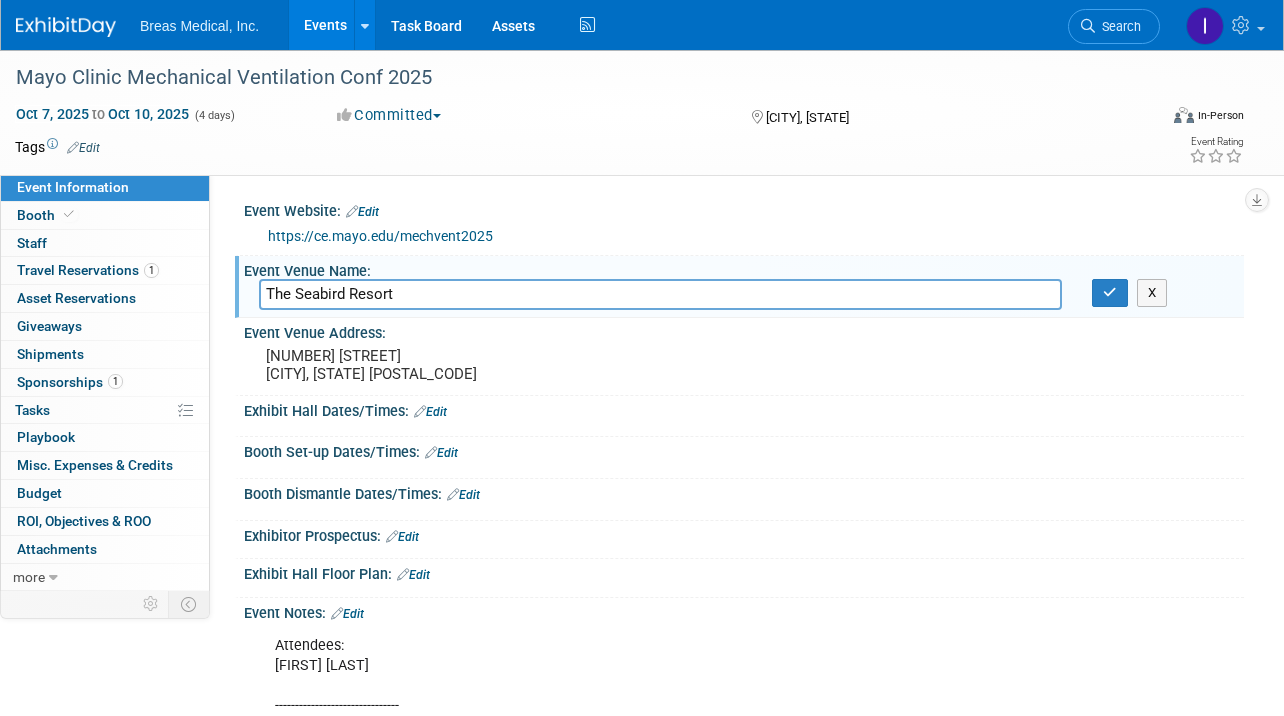 click on "The Seabird Resort" at bounding box center (660, 294) 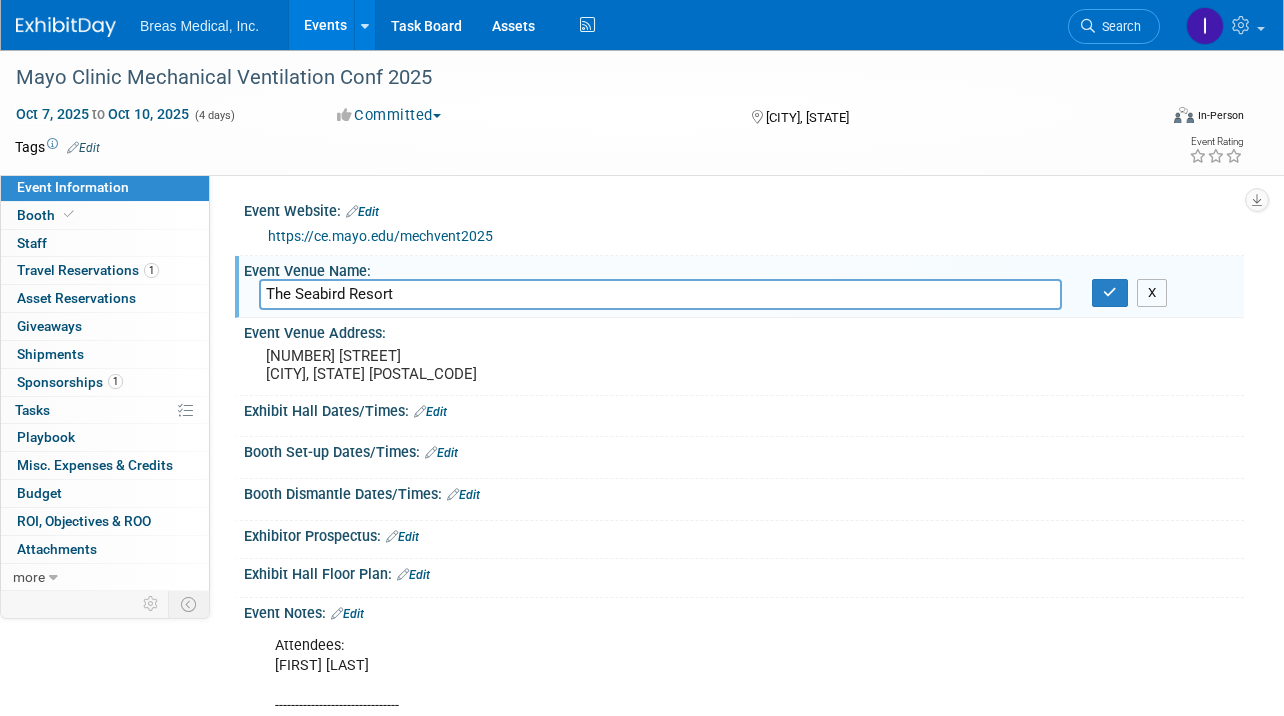 drag, startPoint x: 1148, startPoint y: 287, endPoint x: 1280, endPoint y: 330, distance: 138.82722 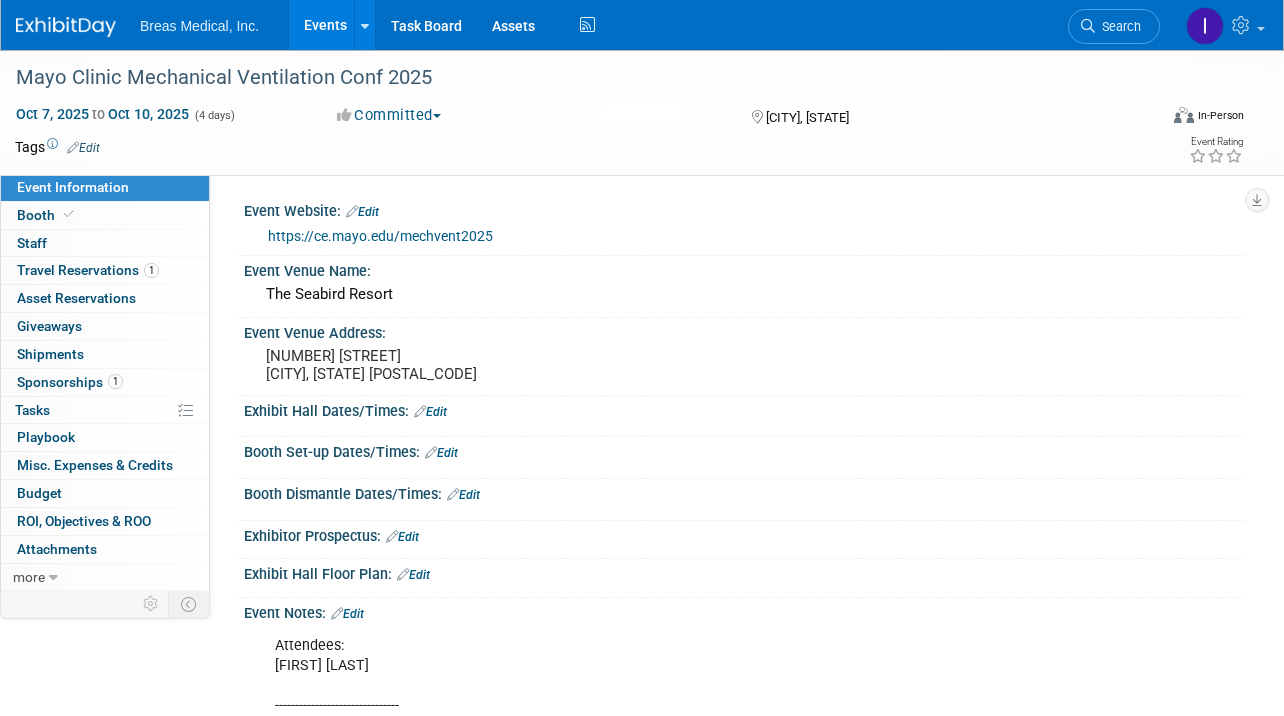 click on "https://ce.mayo.edu/mechvent2025" at bounding box center (748, 236) 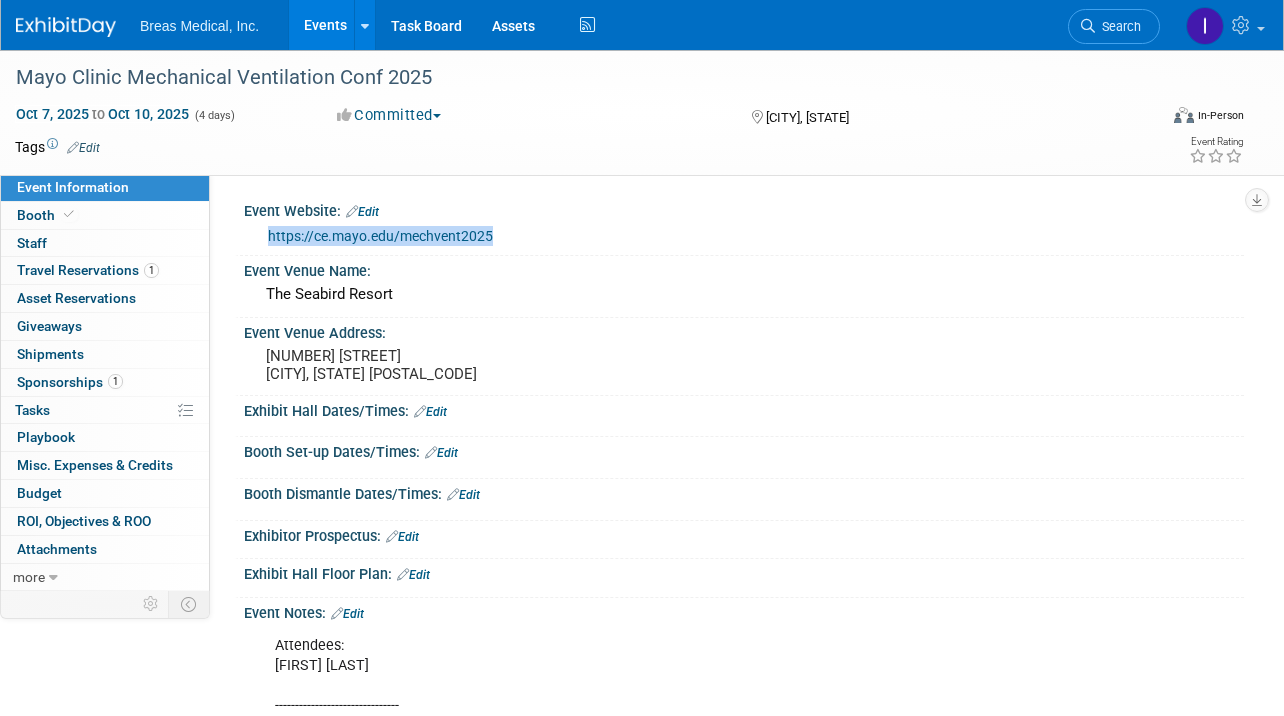 drag, startPoint x: 528, startPoint y: 235, endPoint x: 251, endPoint y: 235, distance: 277 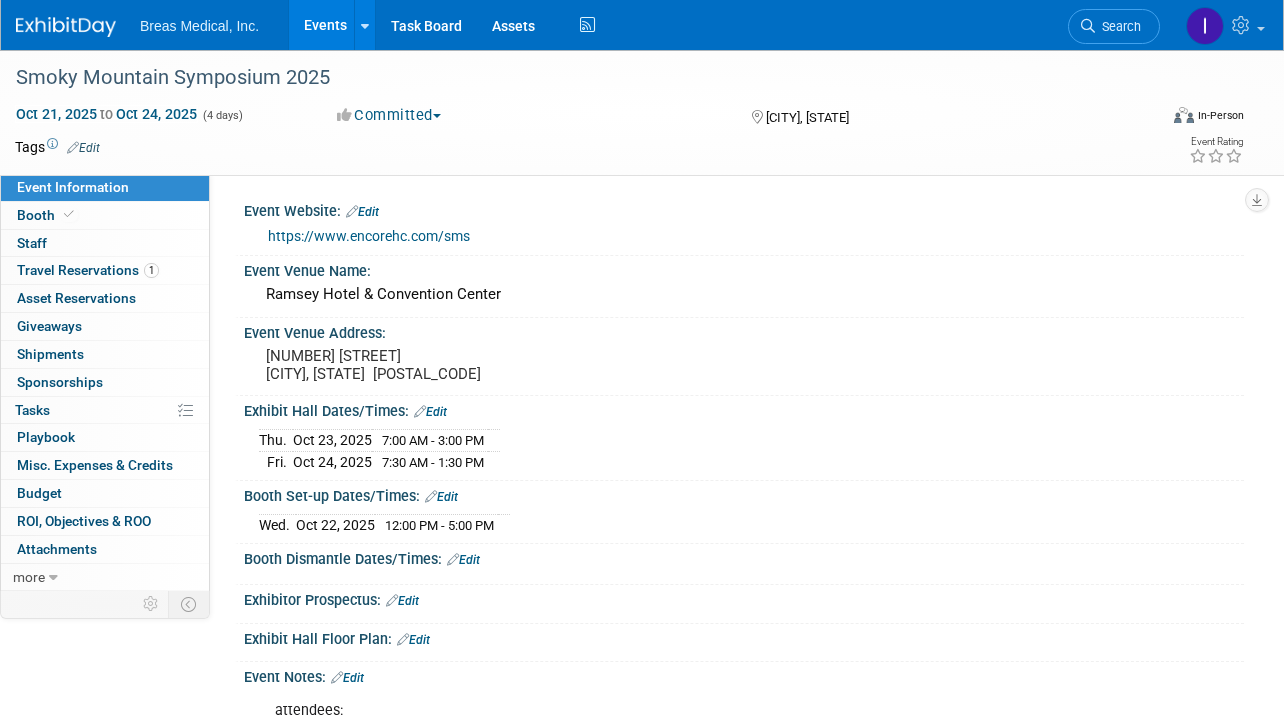 scroll, scrollTop: 0, scrollLeft: 0, axis: both 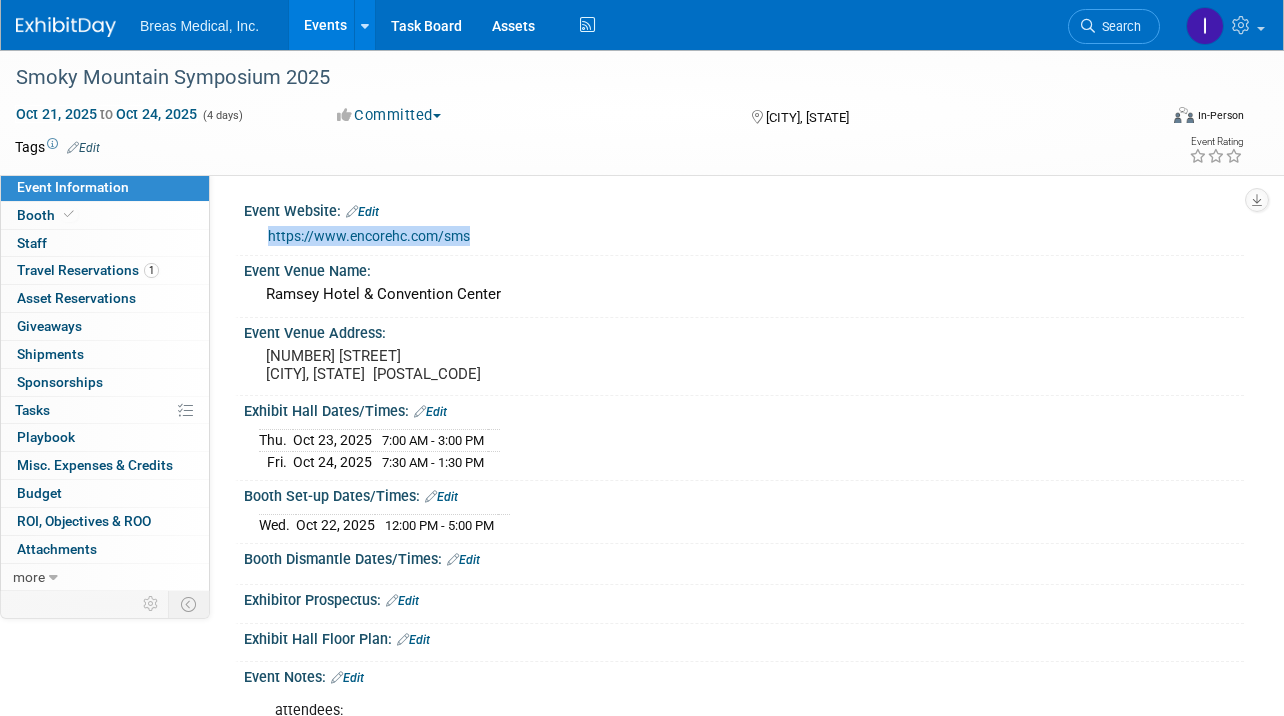 drag, startPoint x: 530, startPoint y: 235, endPoint x: 258, endPoint y: 229, distance: 272.06616 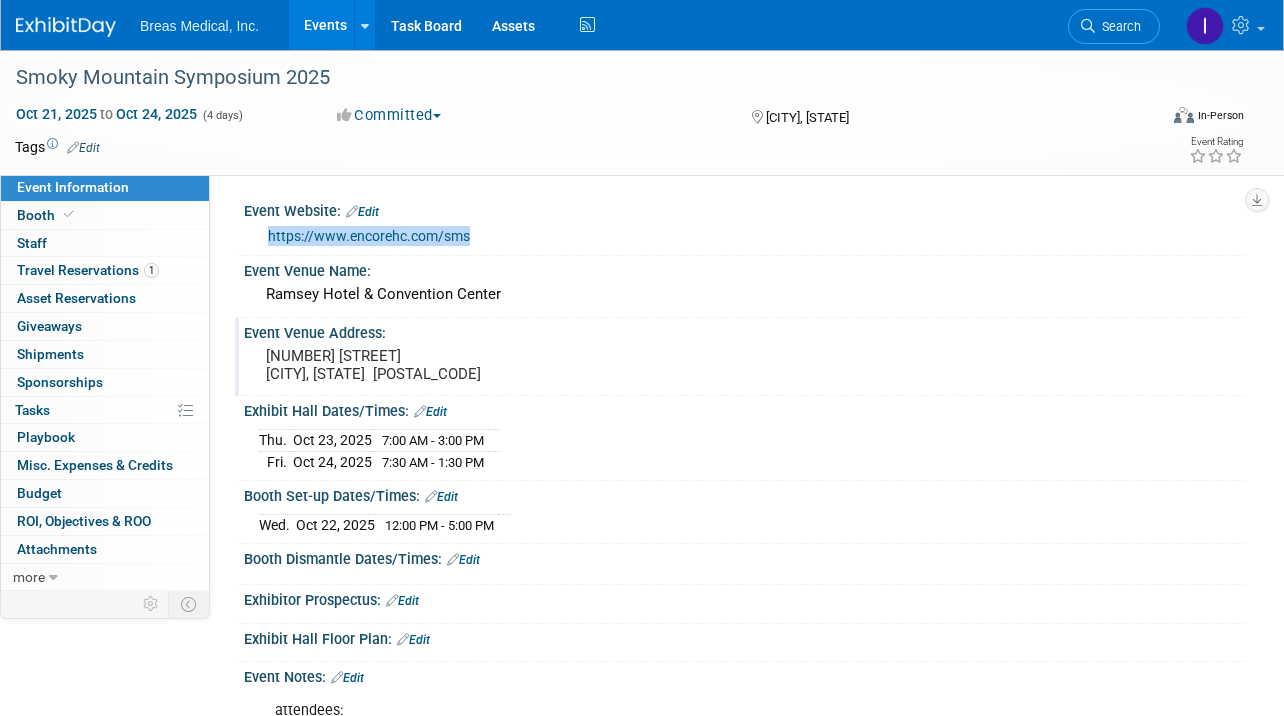 copy on "https://www.encorehc.com/sms" 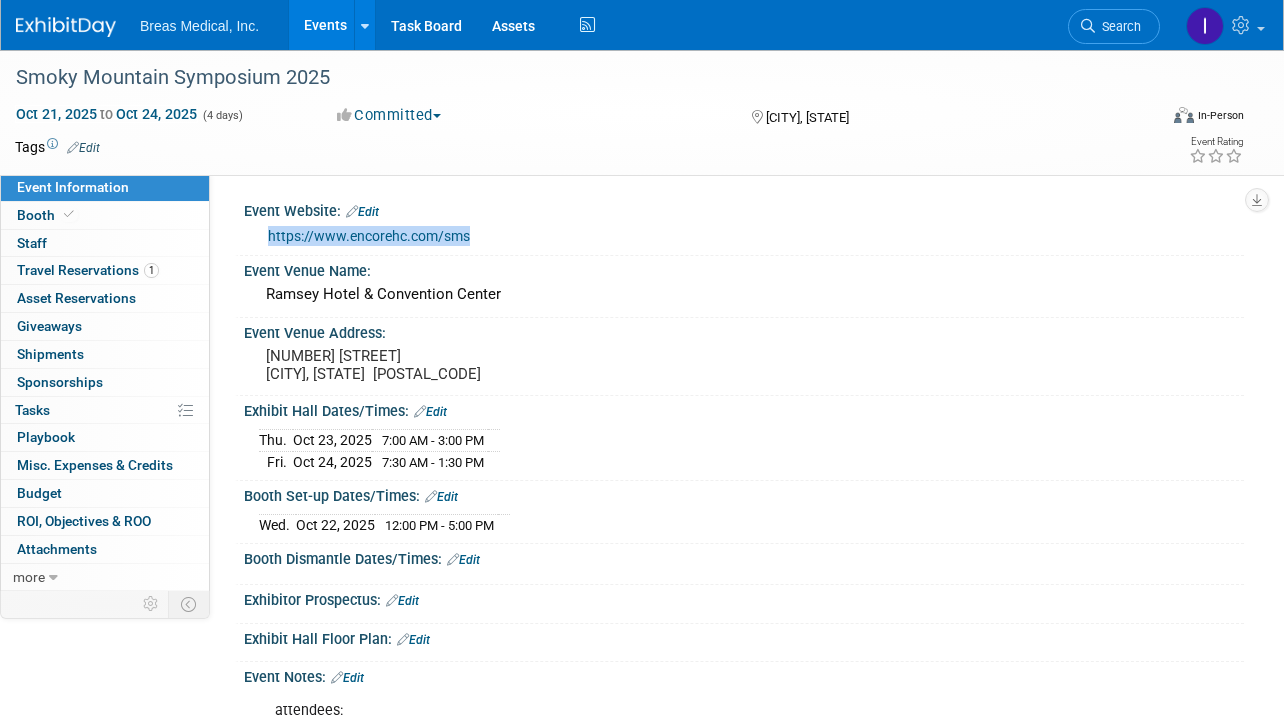 click on "Events" at bounding box center [325, 25] 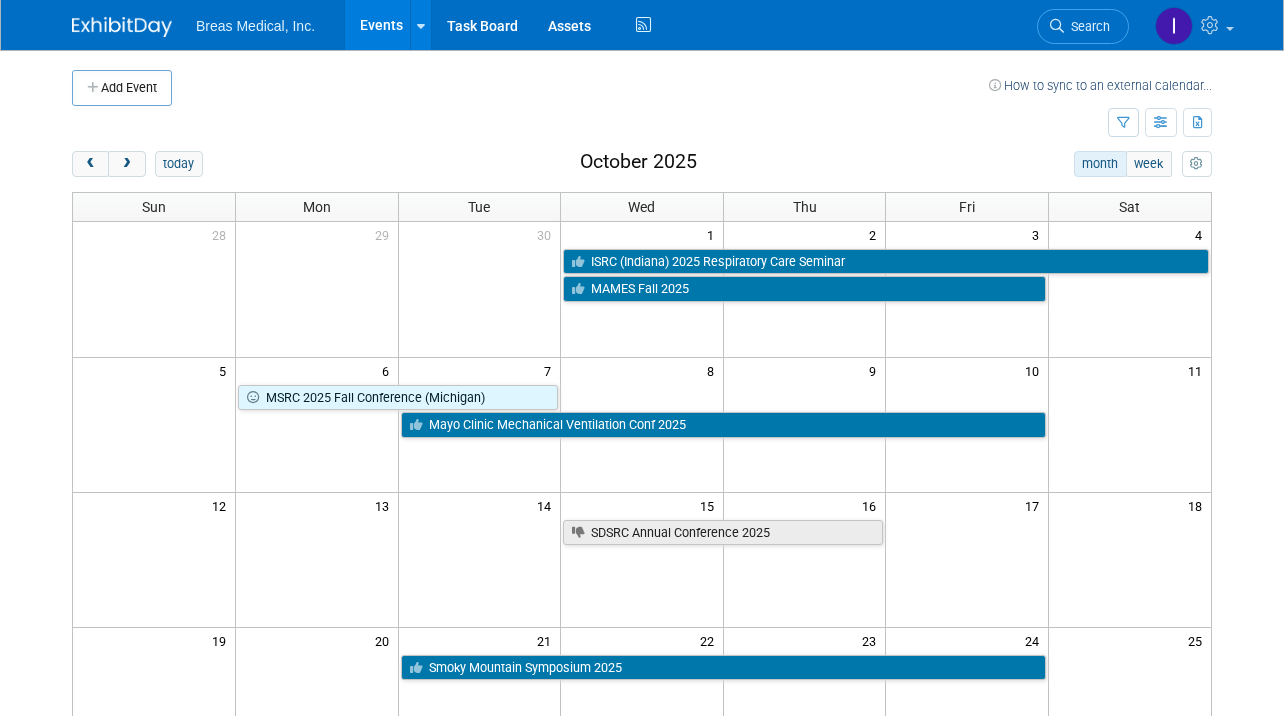 scroll, scrollTop: 0, scrollLeft: 0, axis: both 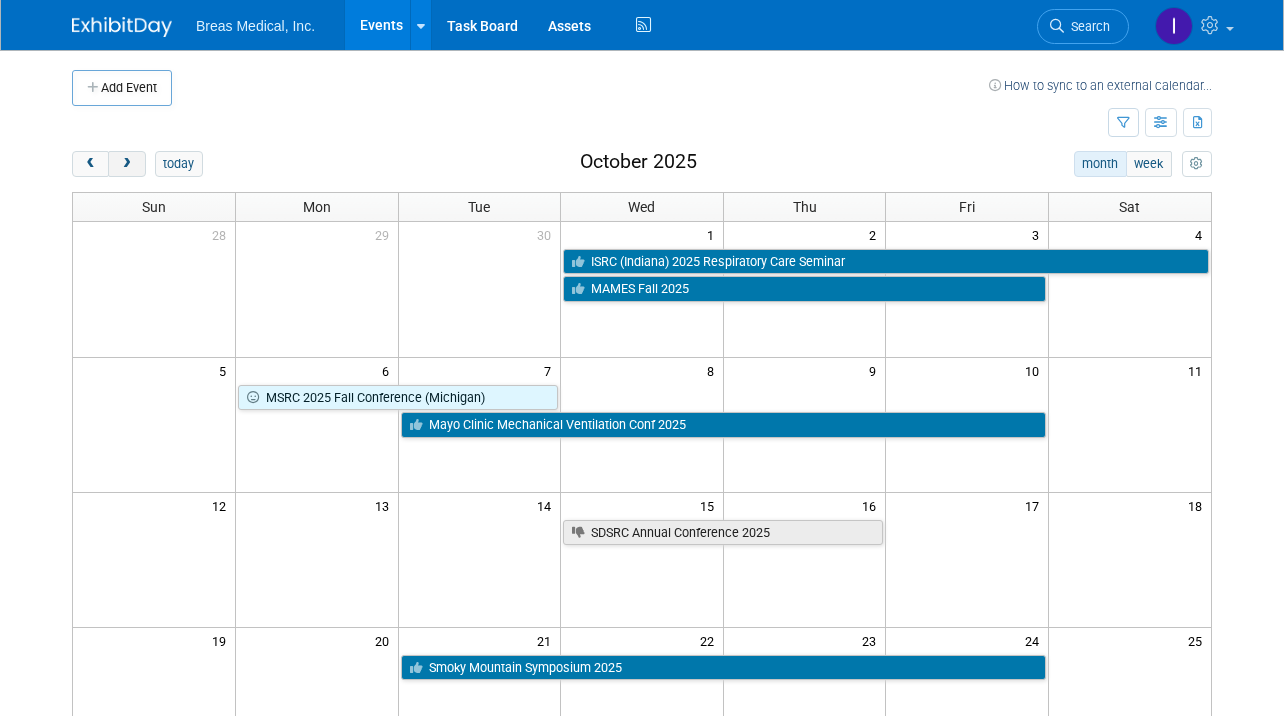 click at bounding box center [126, 164] 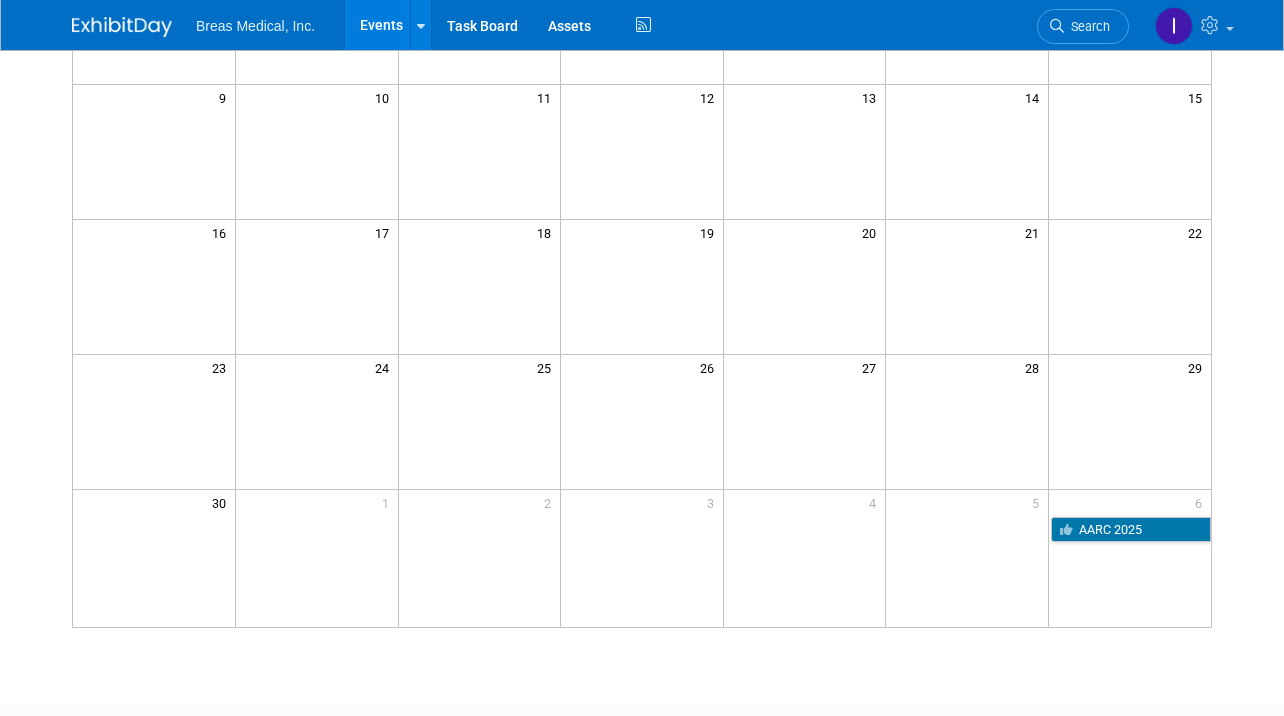scroll, scrollTop: 0, scrollLeft: 0, axis: both 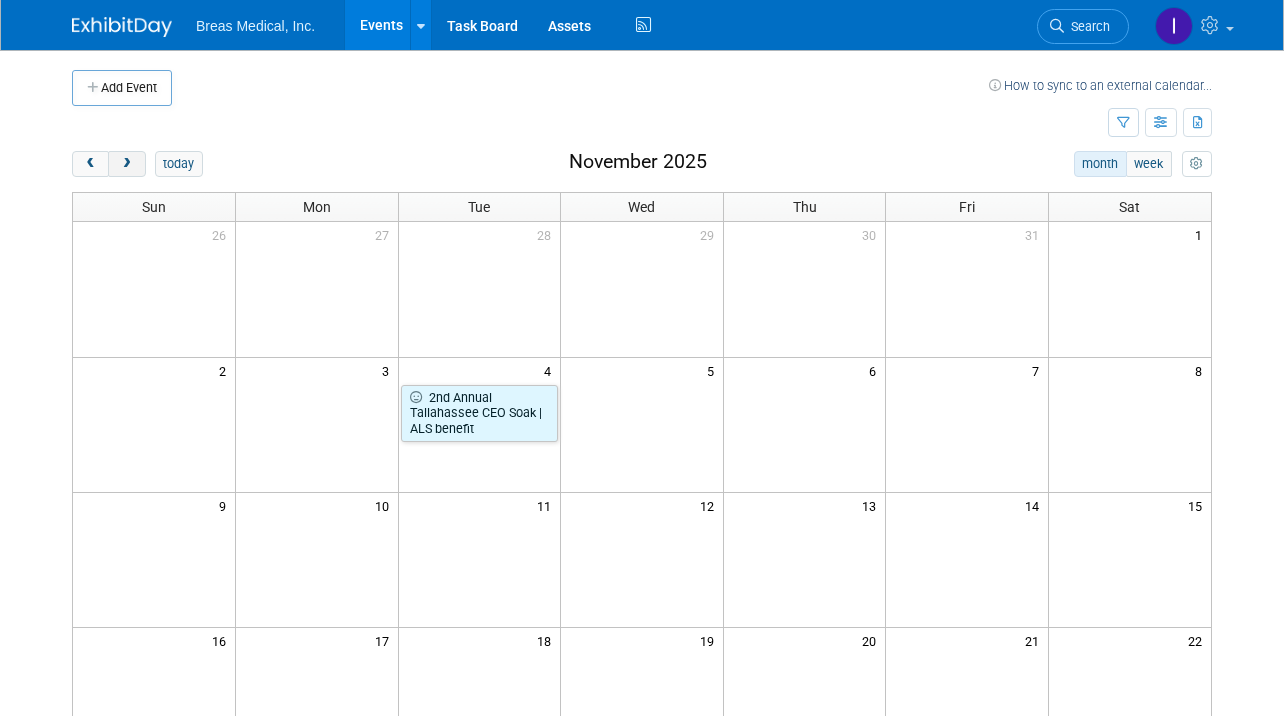 click at bounding box center (126, 164) 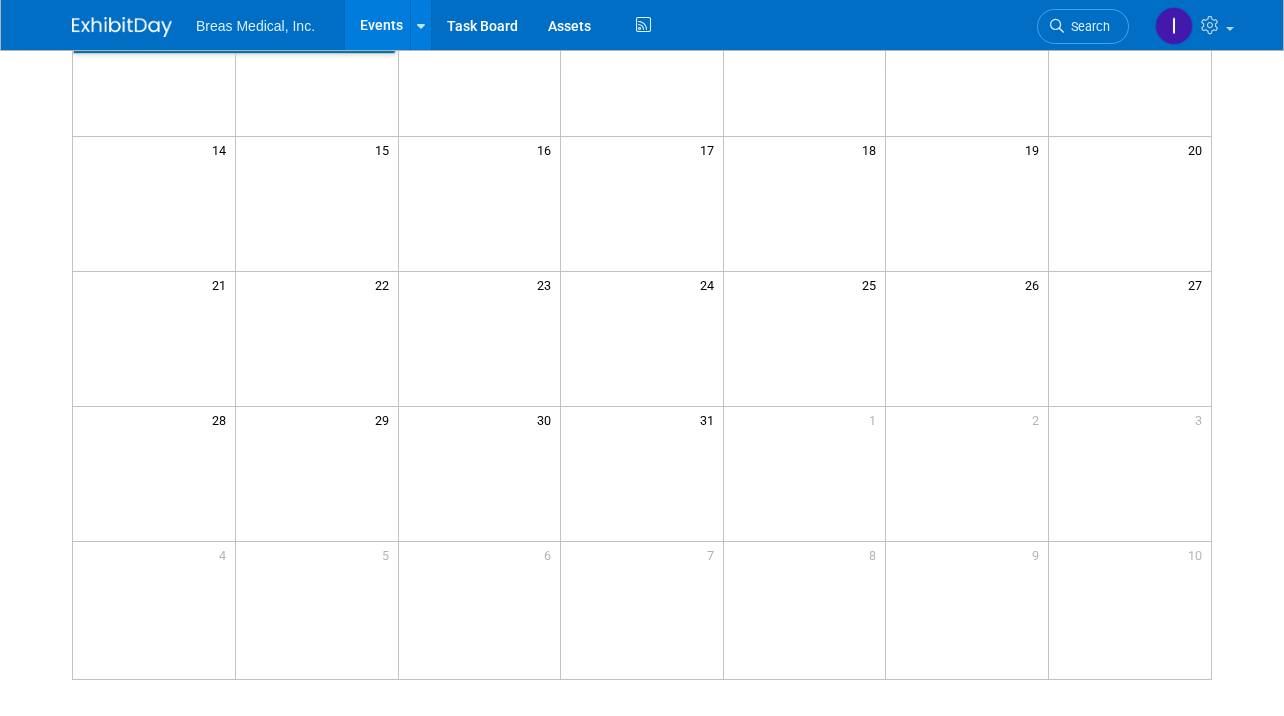 scroll, scrollTop: 400, scrollLeft: 0, axis: vertical 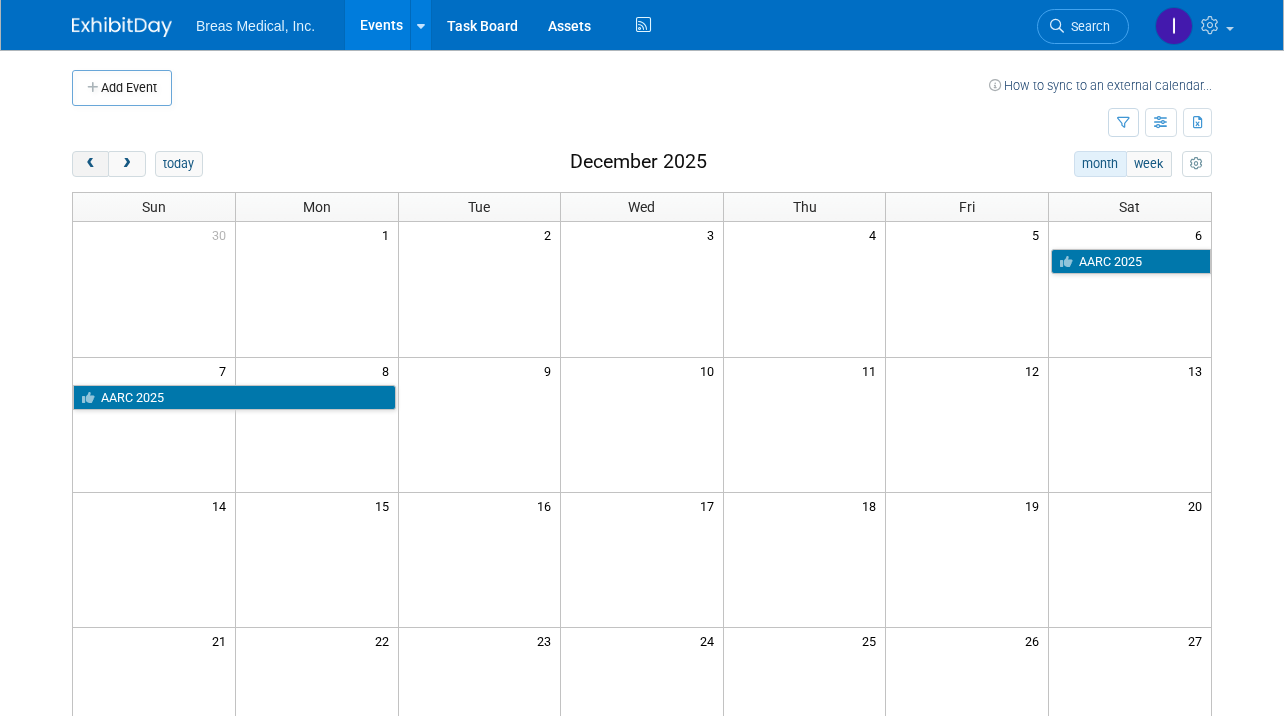 click at bounding box center [90, 164] 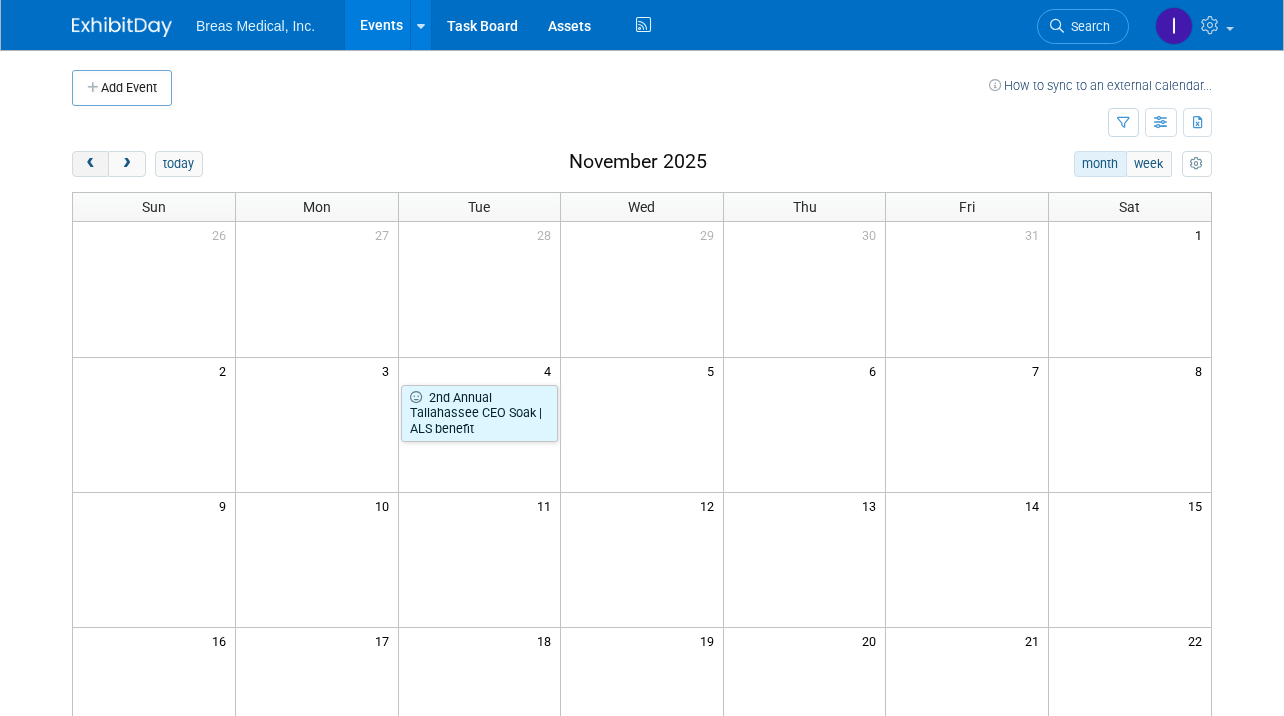click at bounding box center [90, 164] 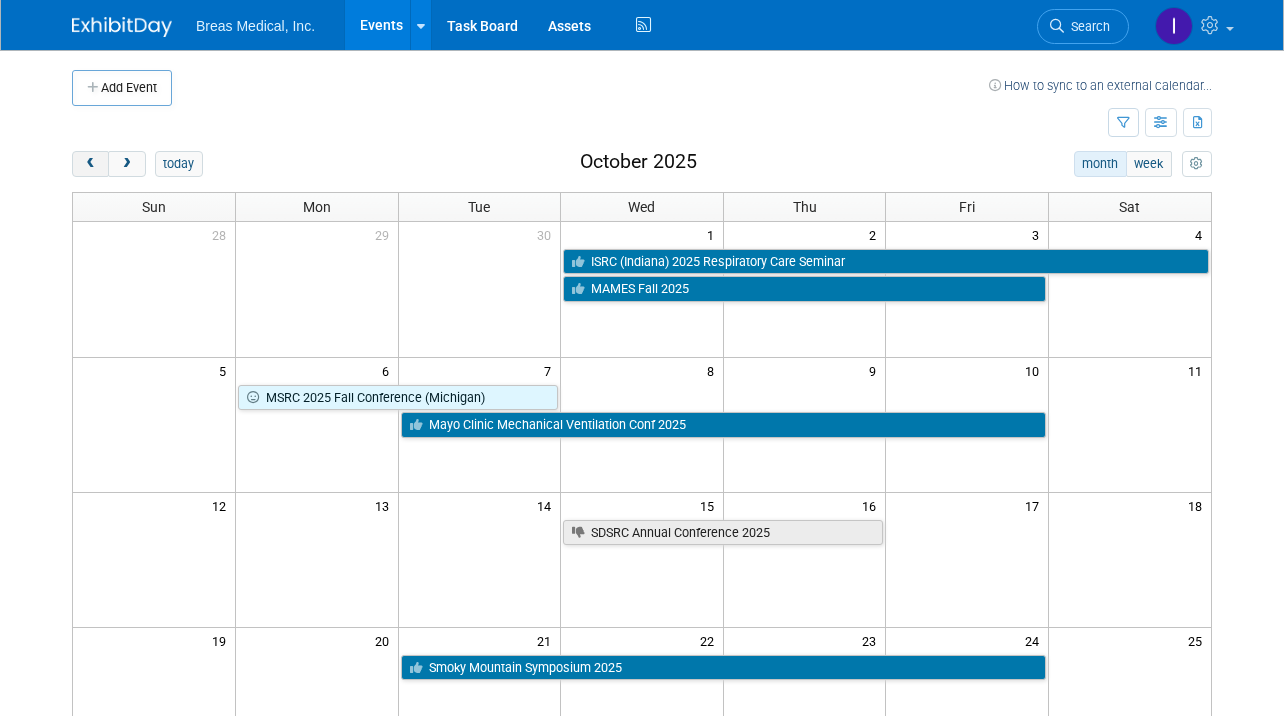 click at bounding box center [90, 164] 